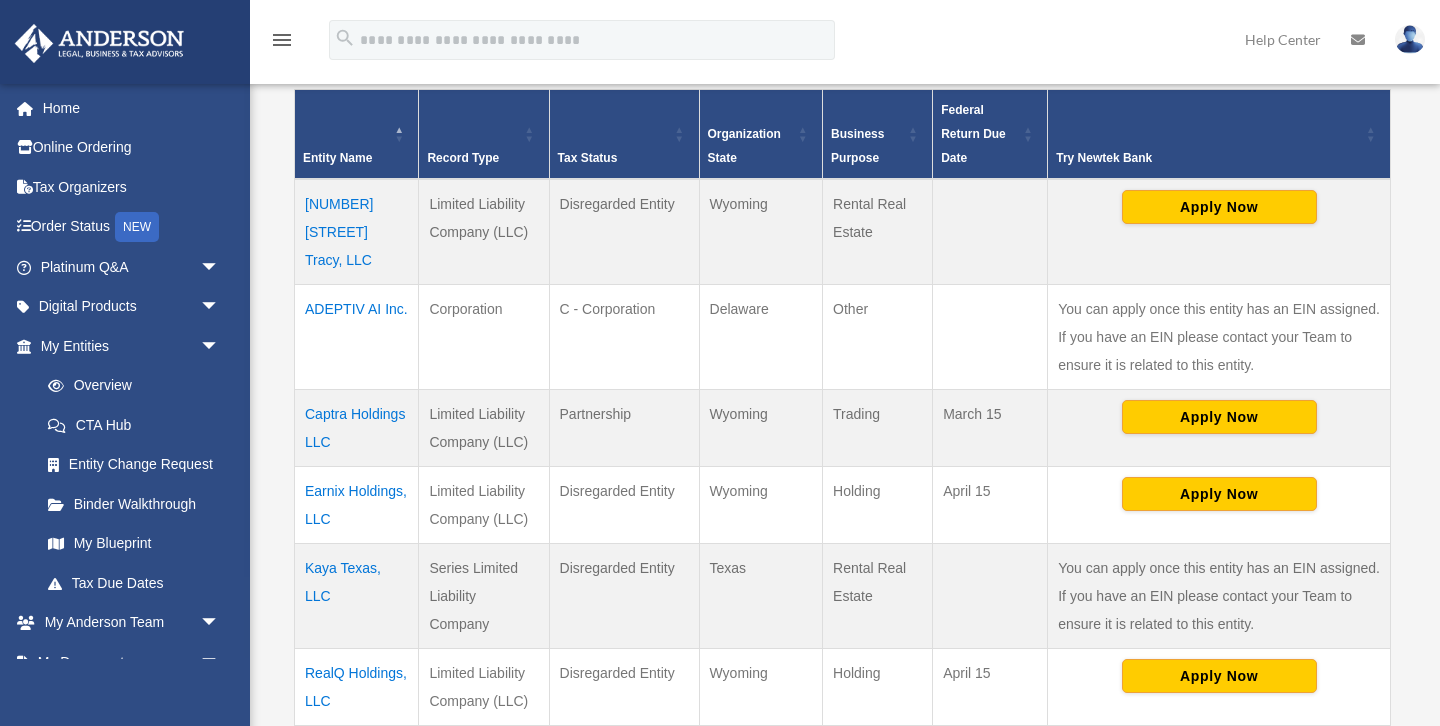 scroll, scrollTop: 496, scrollLeft: 0, axis: vertical 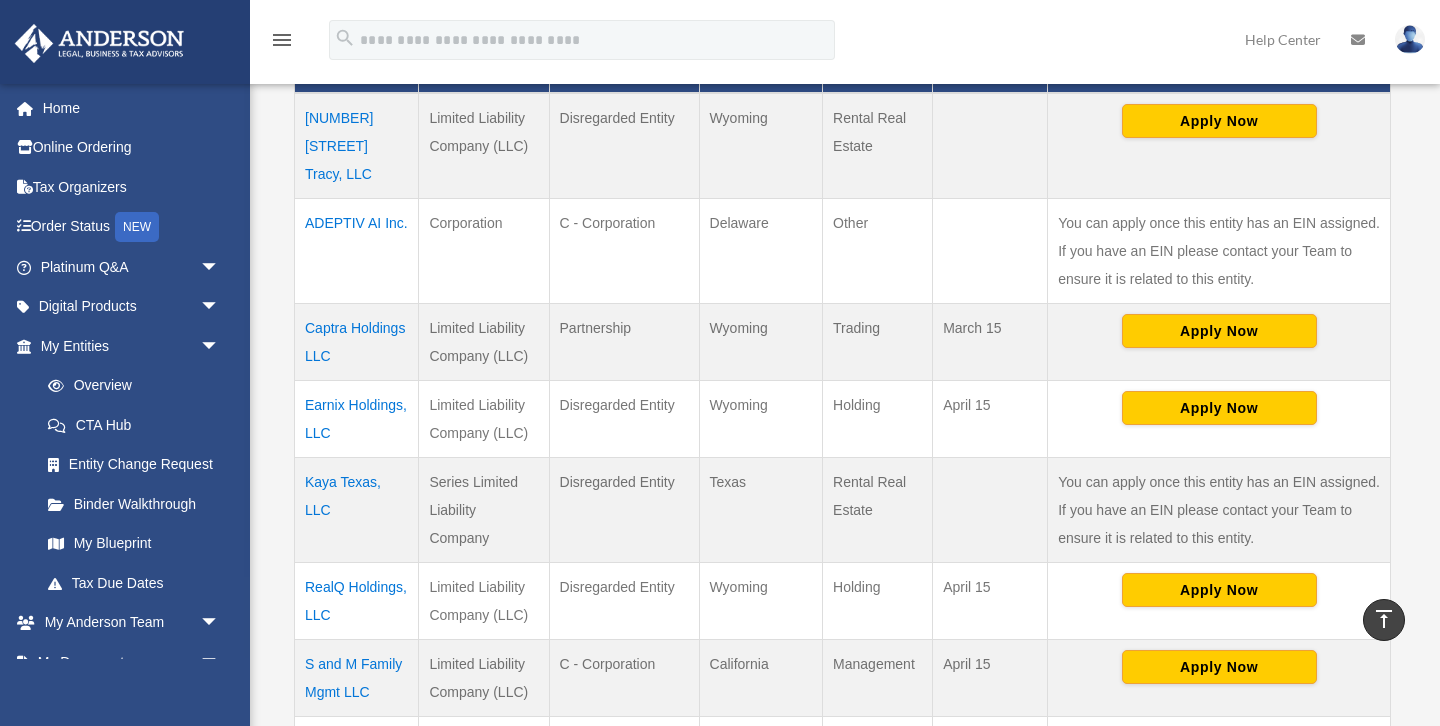 click on "Captra Holdings LLC" at bounding box center (357, 341) 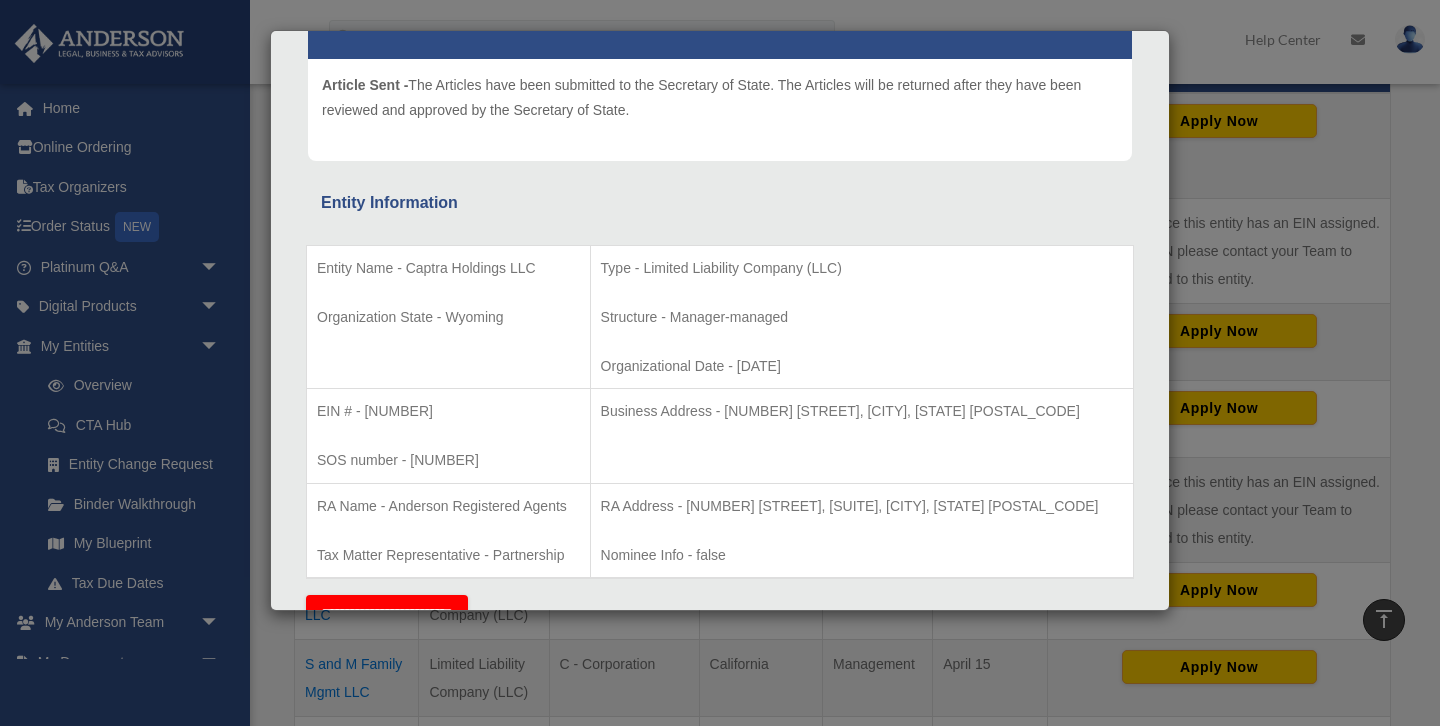 scroll, scrollTop: 0, scrollLeft: 0, axis: both 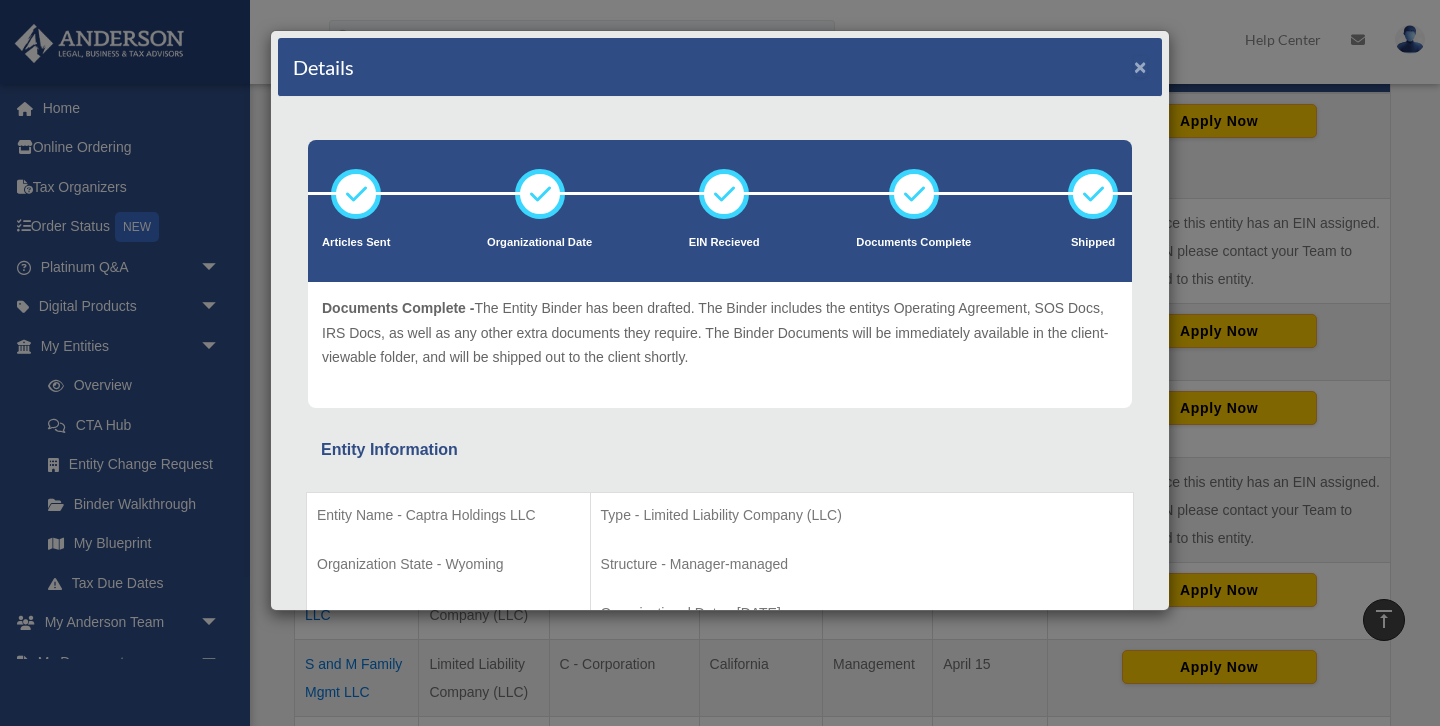 click on "×" at bounding box center [1140, 66] 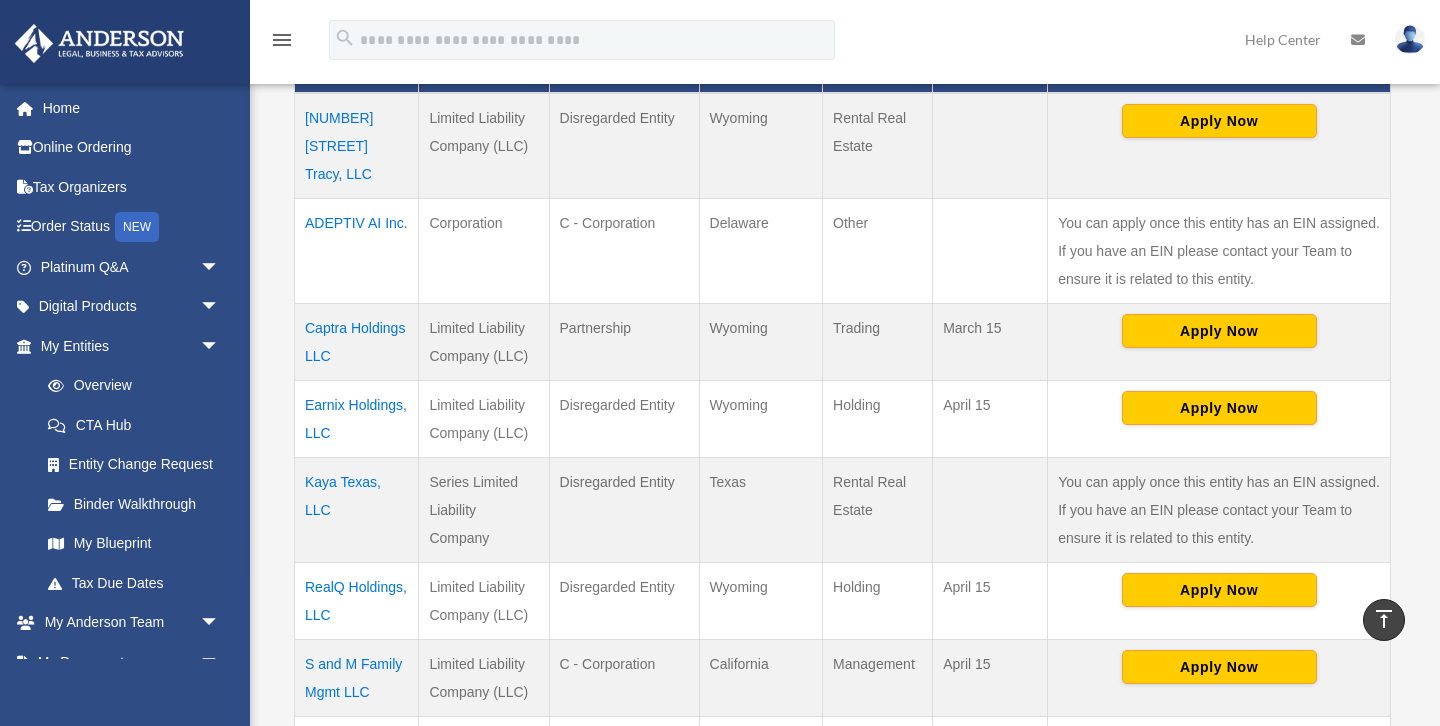 click on "Kaya Texas, LLC" at bounding box center (357, 509) 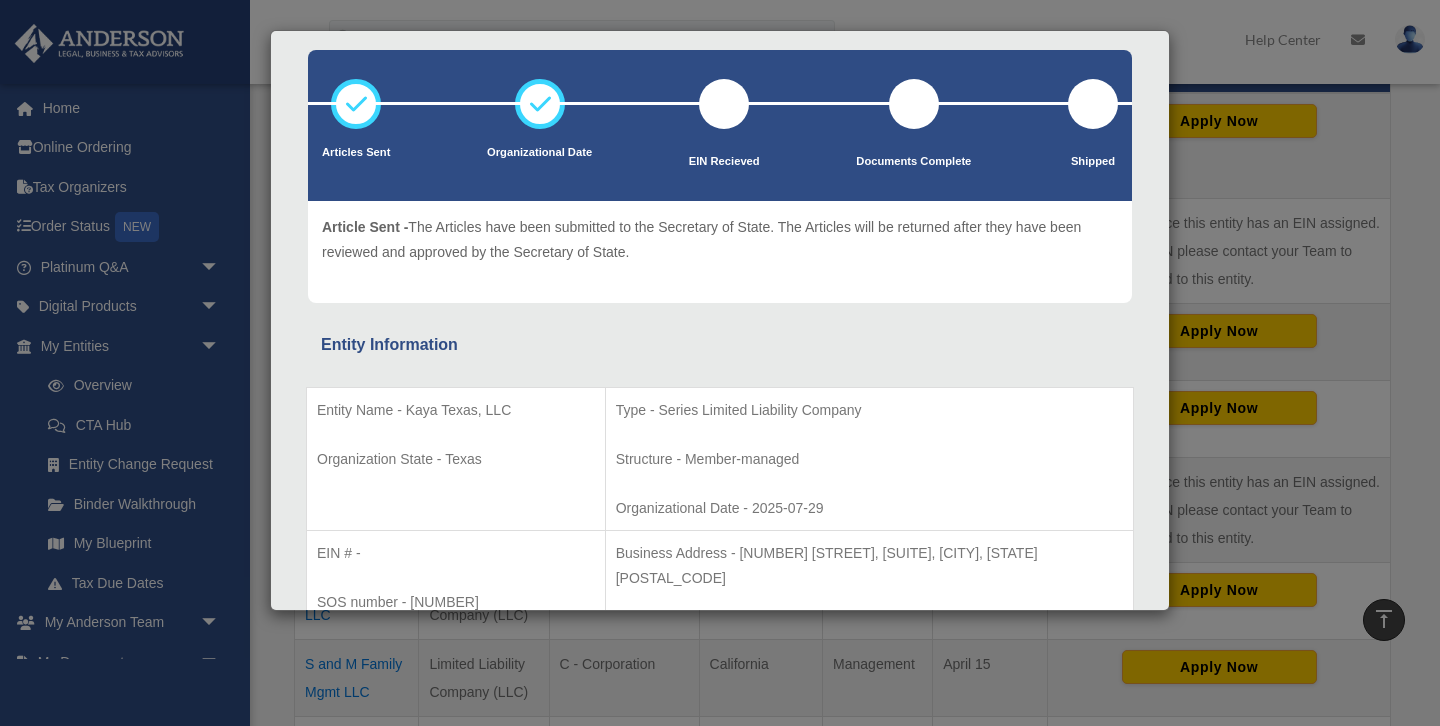 scroll, scrollTop: 0, scrollLeft: 0, axis: both 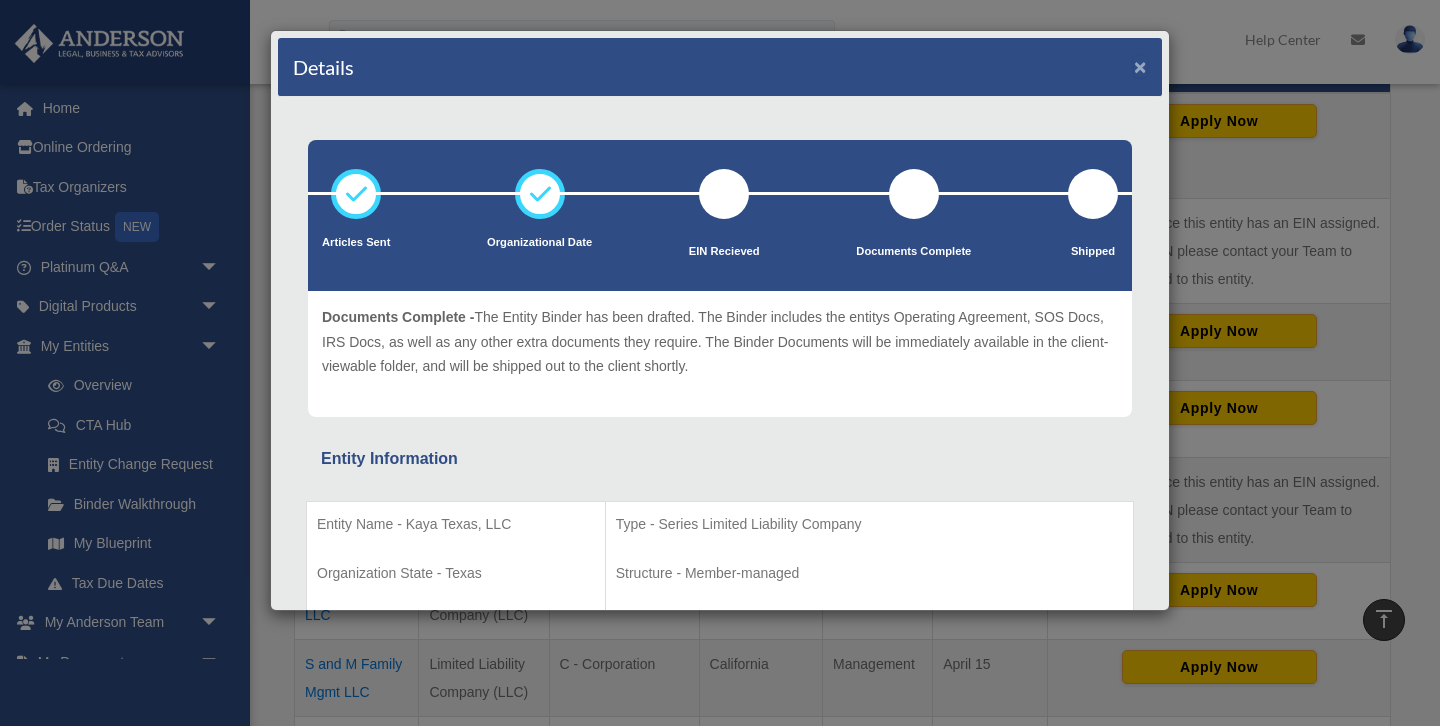 click on "×" at bounding box center [1140, 66] 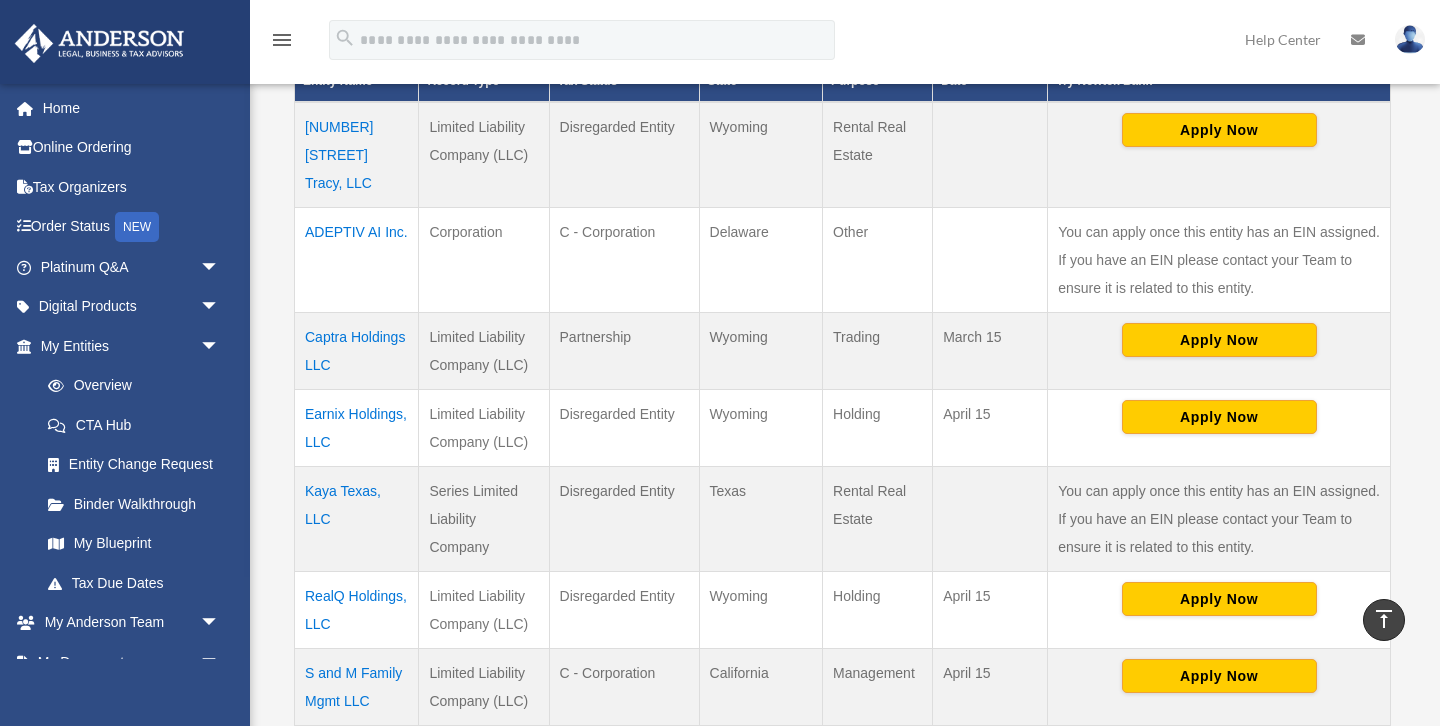scroll, scrollTop: 488, scrollLeft: 0, axis: vertical 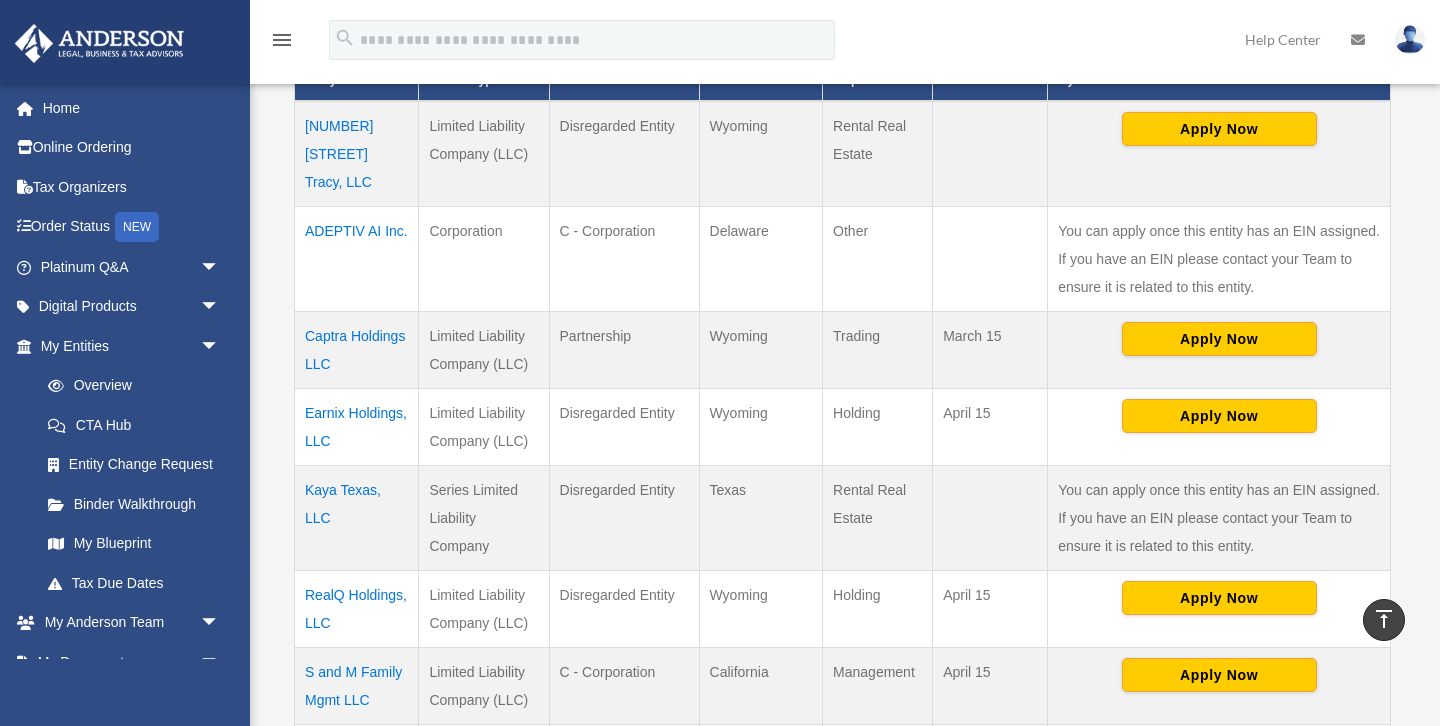 click on "Captra Holdings LLC" at bounding box center (357, 349) 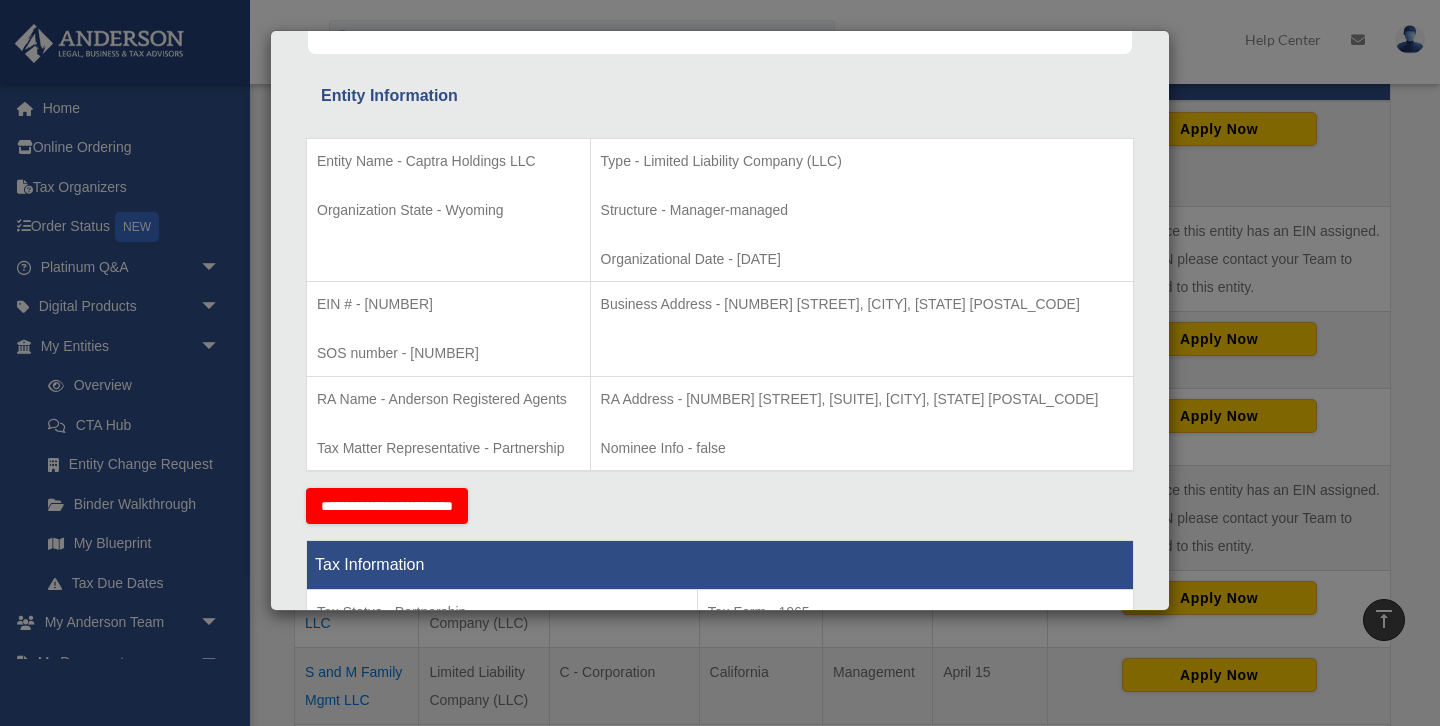 scroll, scrollTop: 0, scrollLeft: 0, axis: both 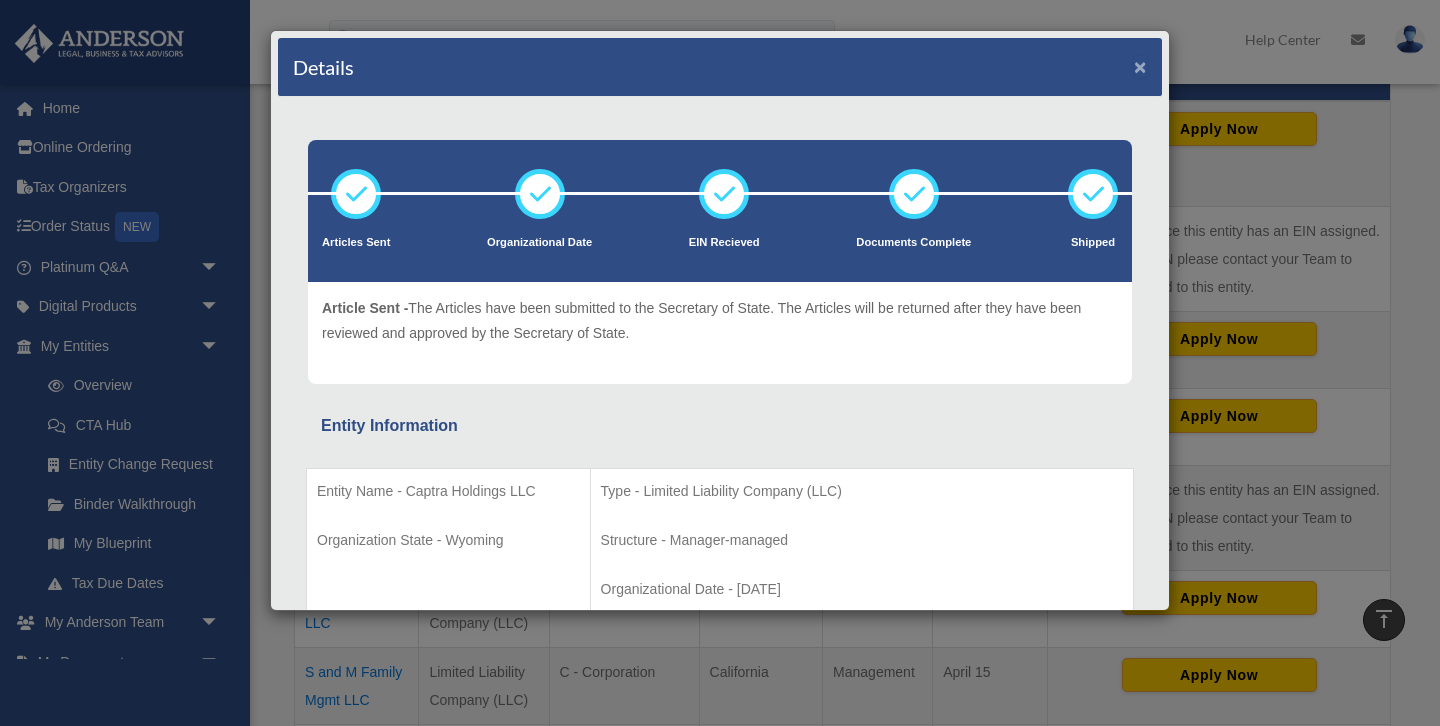 click on "×" at bounding box center [1140, 66] 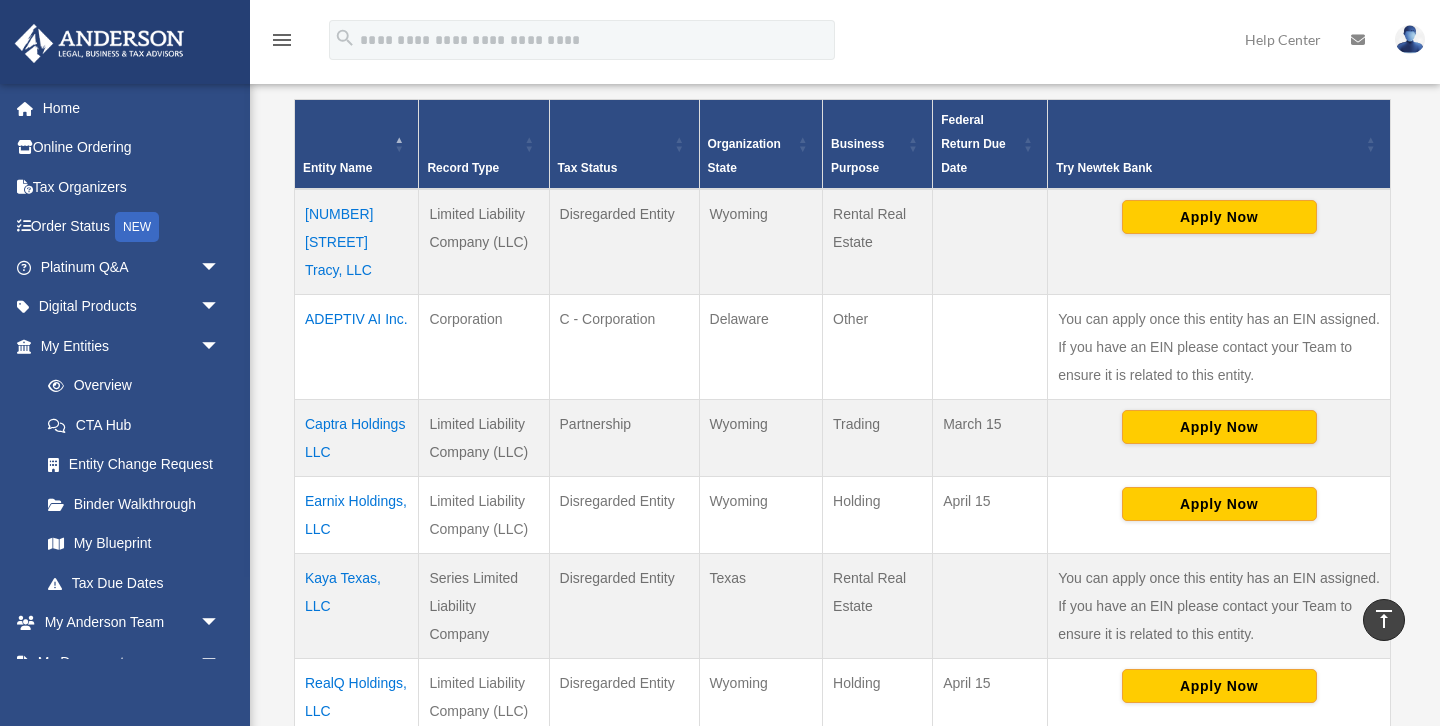 scroll, scrollTop: 399, scrollLeft: 0, axis: vertical 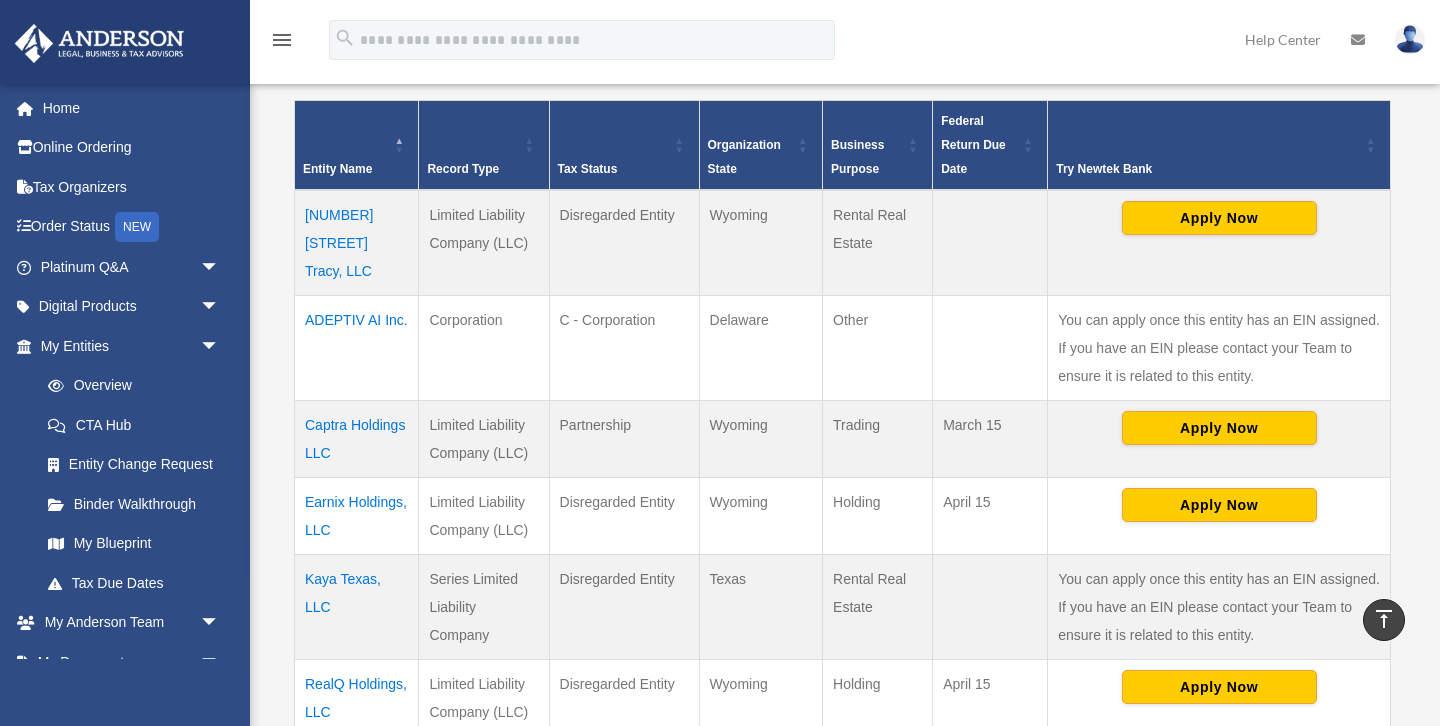 click on "4092 Memoir Avenue Tracy, LLC" at bounding box center [357, 243] 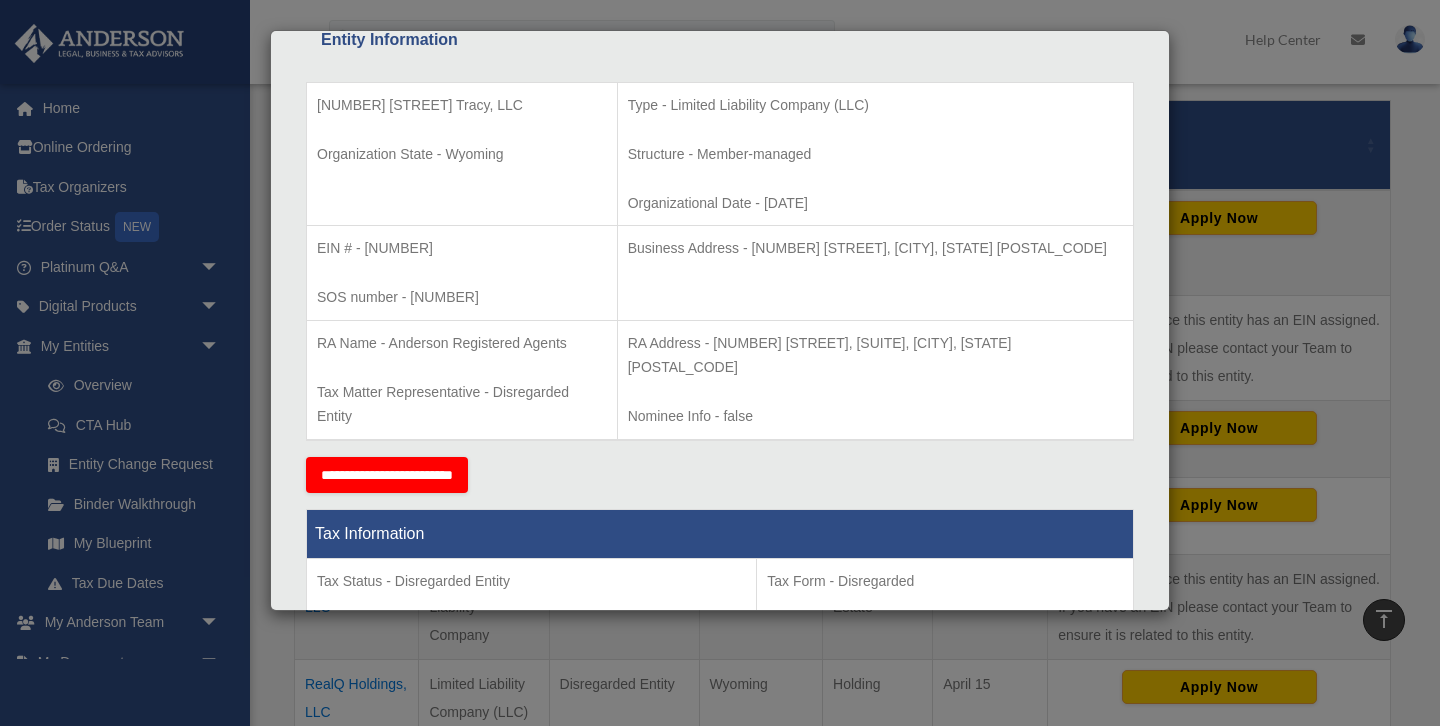 scroll, scrollTop: 0, scrollLeft: 0, axis: both 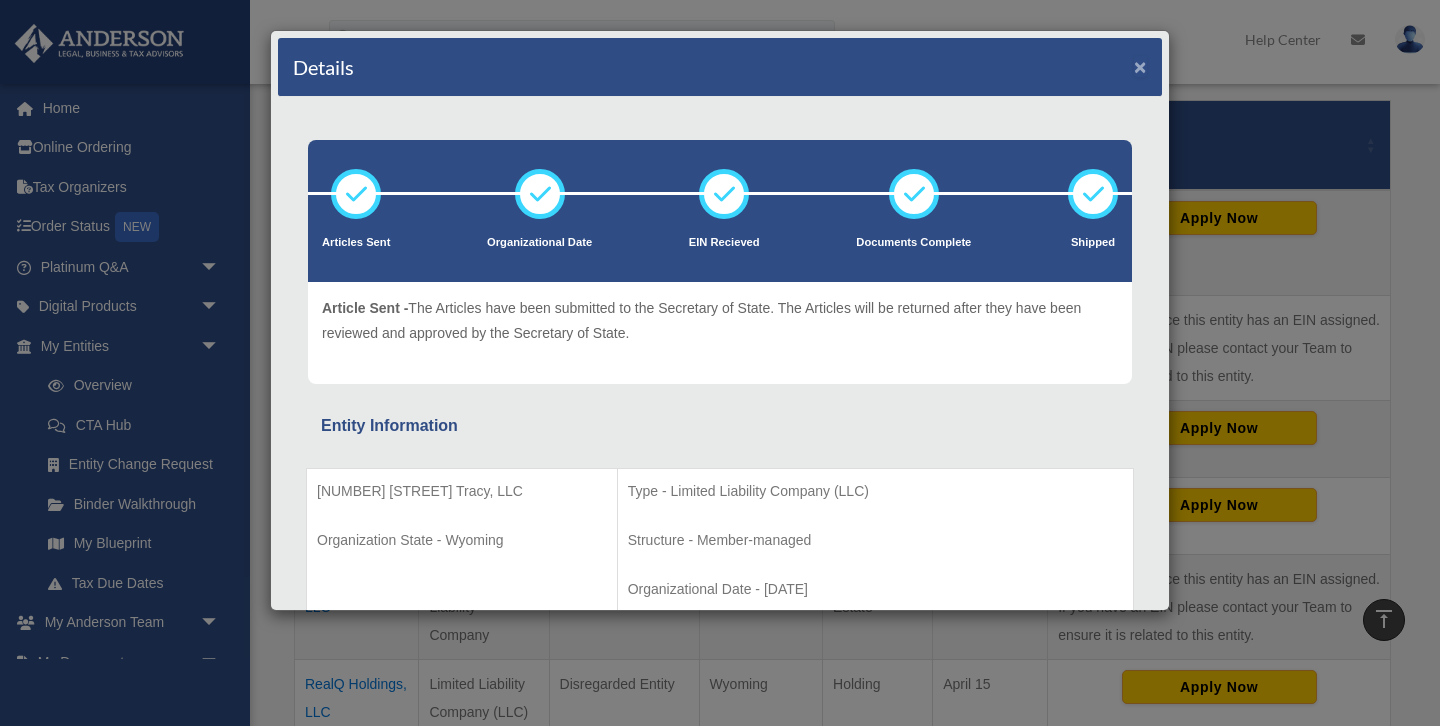 click on "×" at bounding box center (1140, 66) 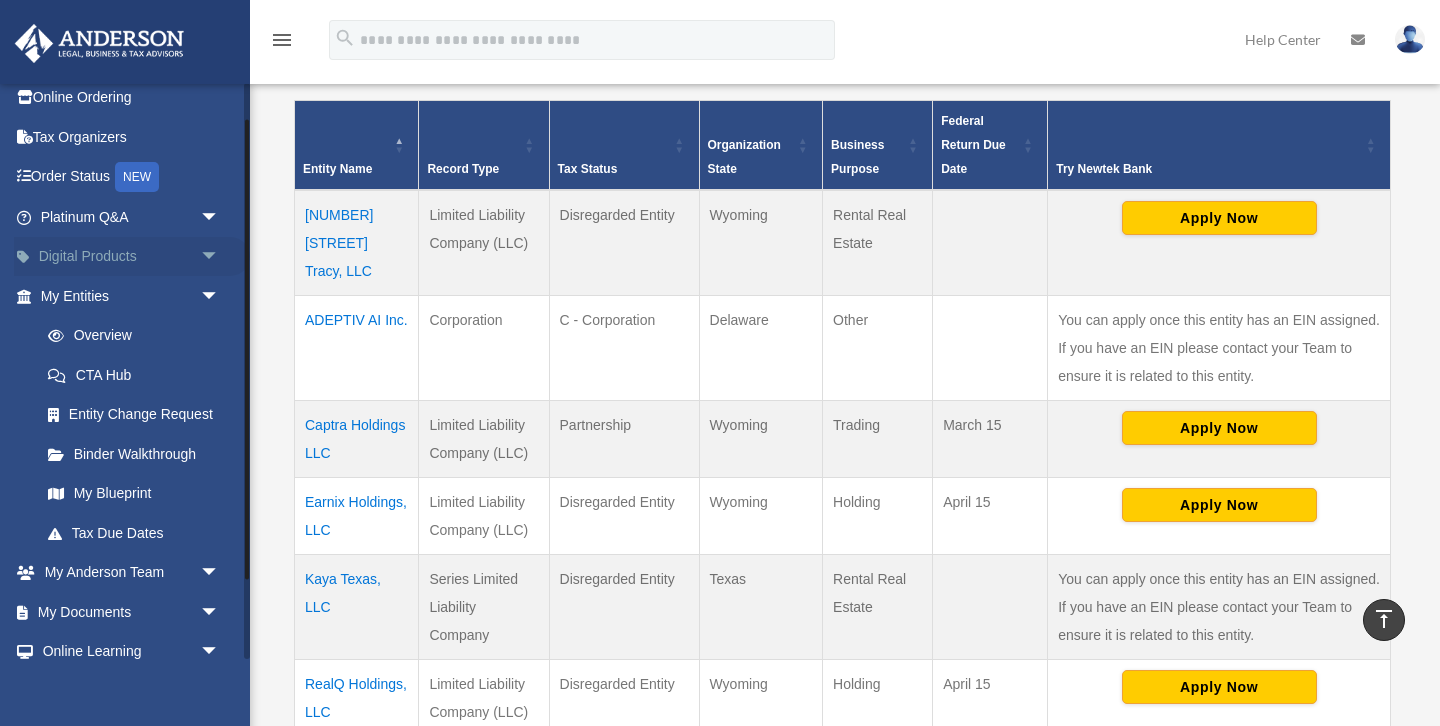 scroll, scrollTop: 46, scrollLeft: 0, axis: vertical 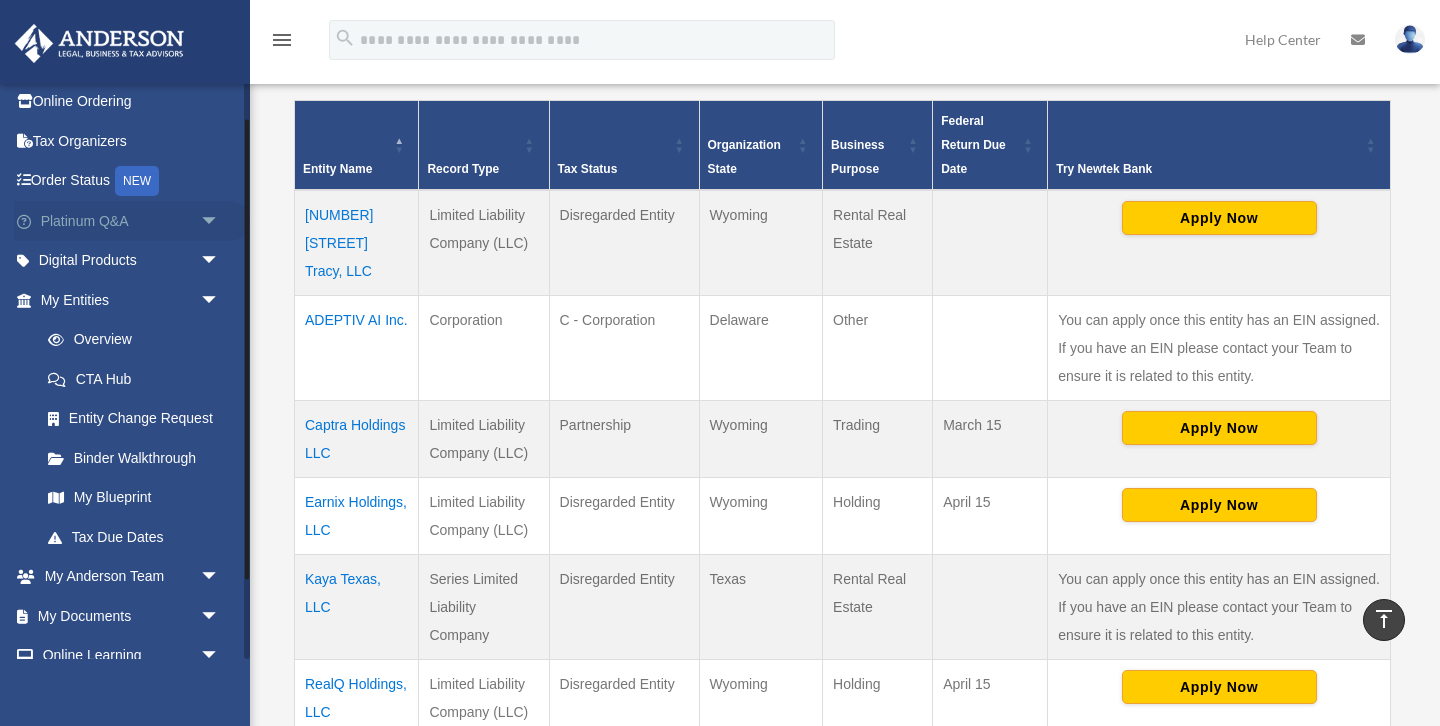click on "Platinum Q&A arrow_drop_down" at bounding box center [132, 221] 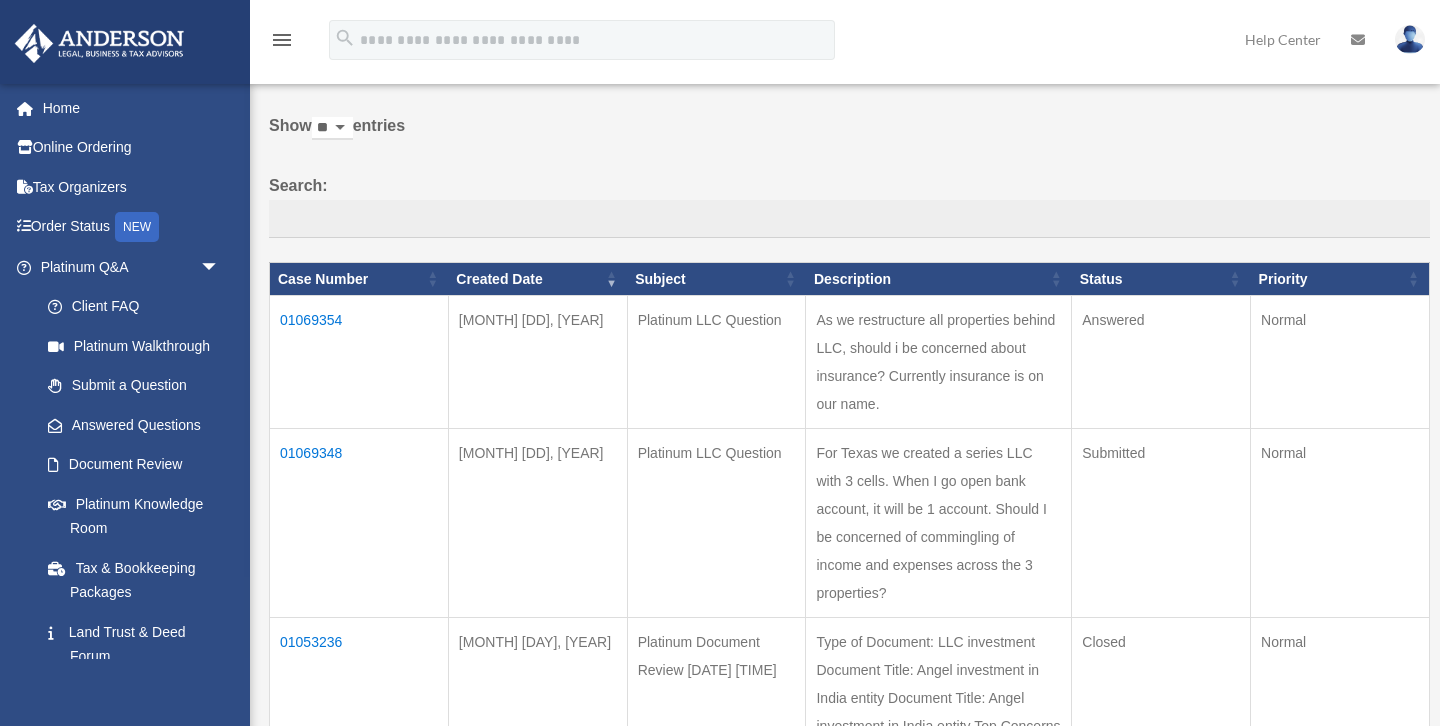 scroll, scrollTop: 78, scrollLeft: 0, axis: vertical 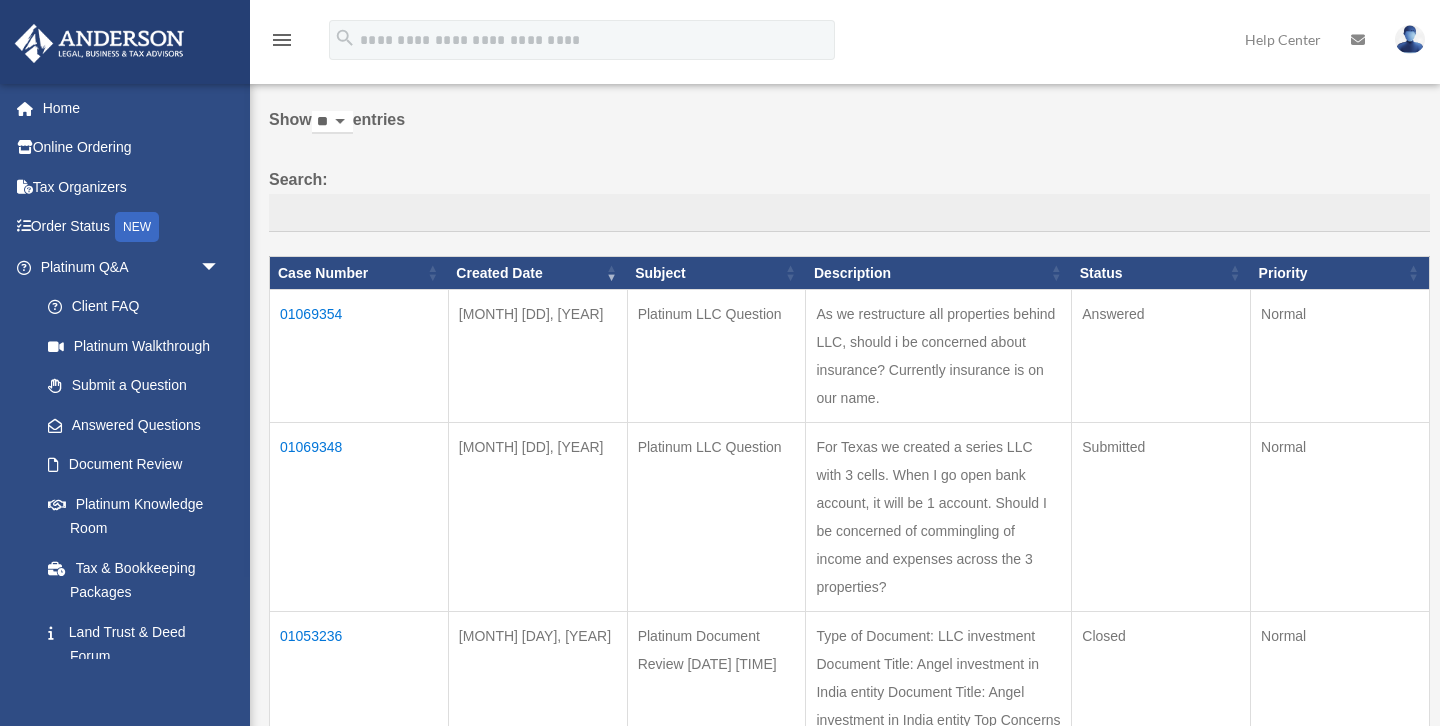 click on "01069354" at bounding box center (359, 356) 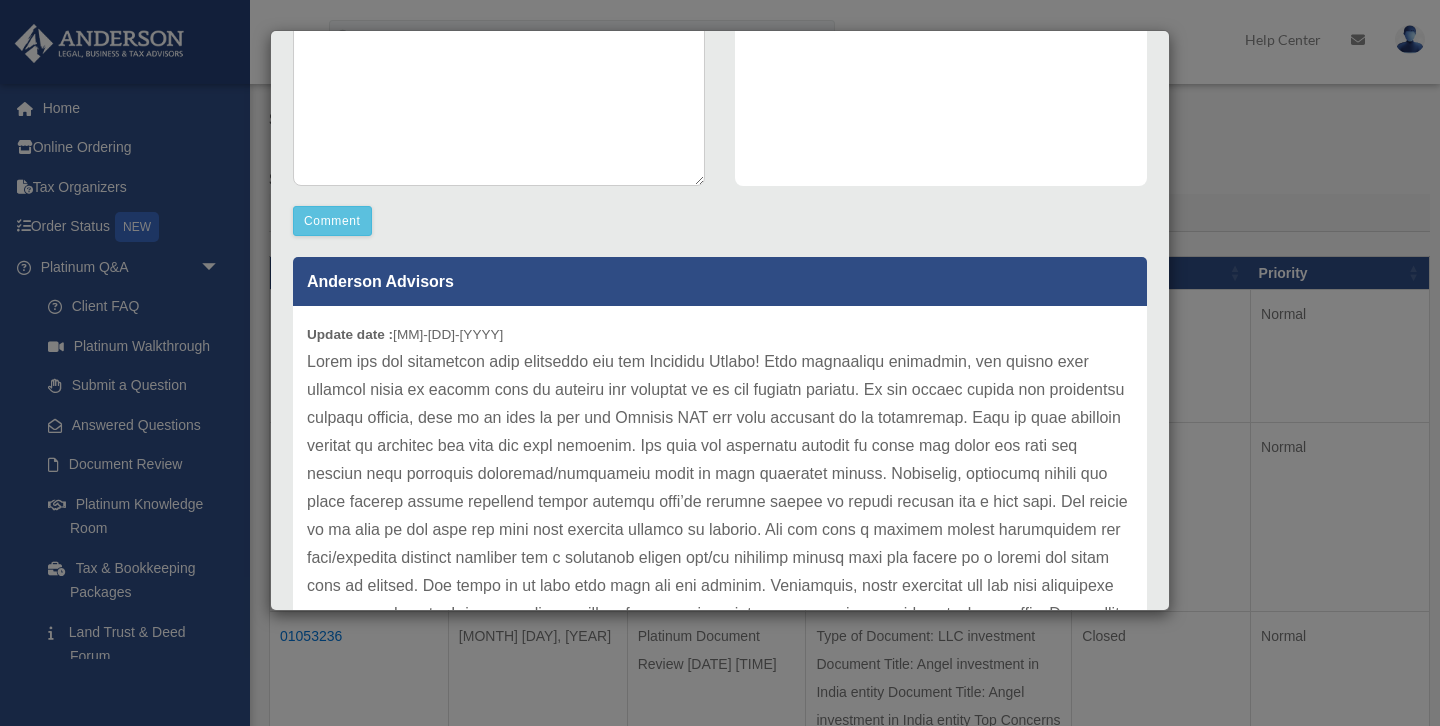 scroll, scrollTop: 437, scrollLeft: 0, axis: vertical 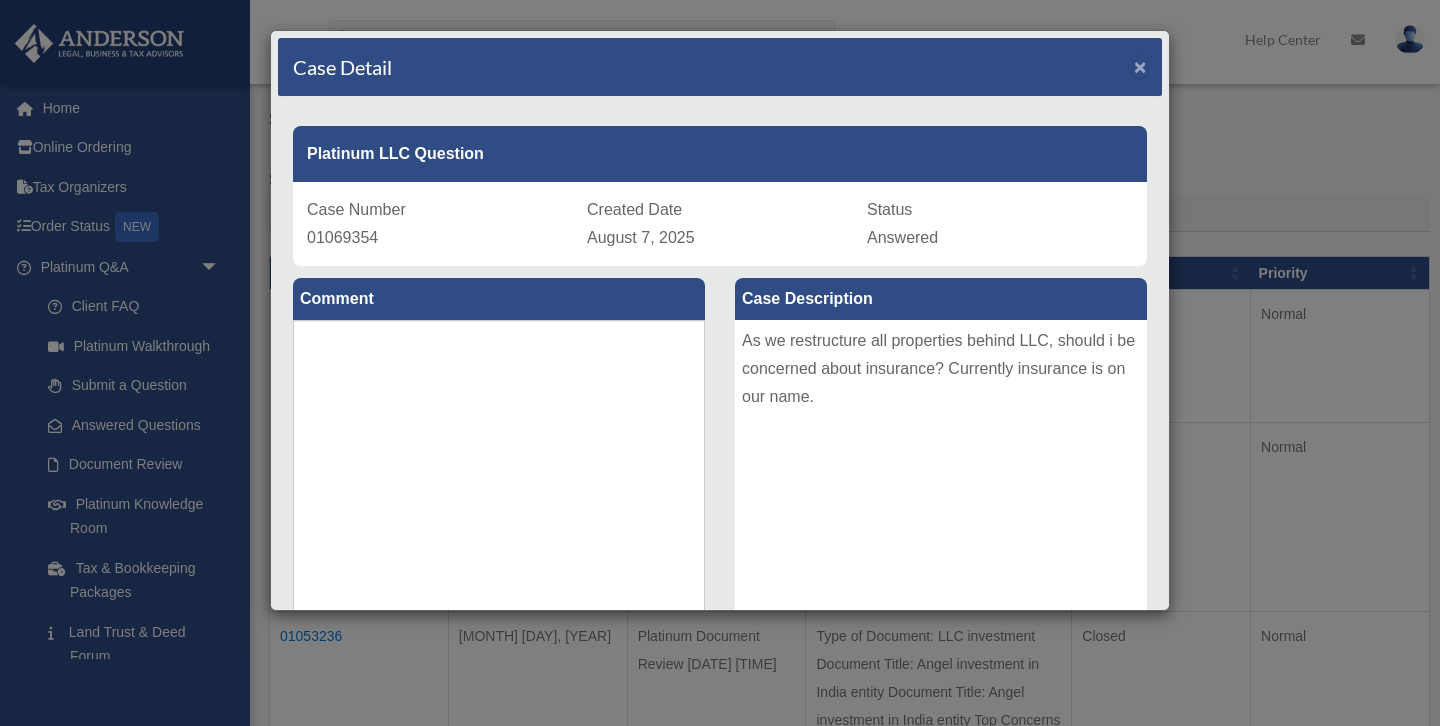 click on "×" at bounding box center [1140, 66] 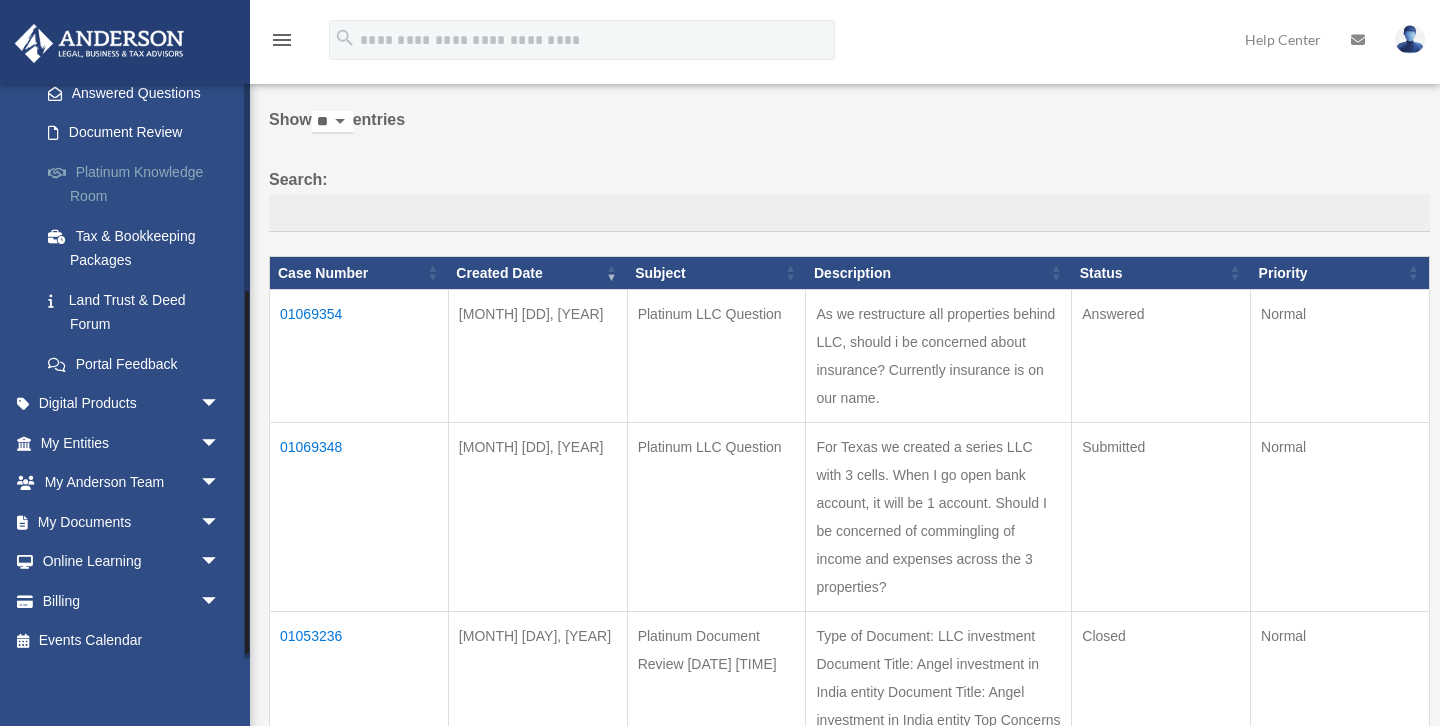 scroll, scrollTop: 334, scrollLeft: 0, axis: vertical 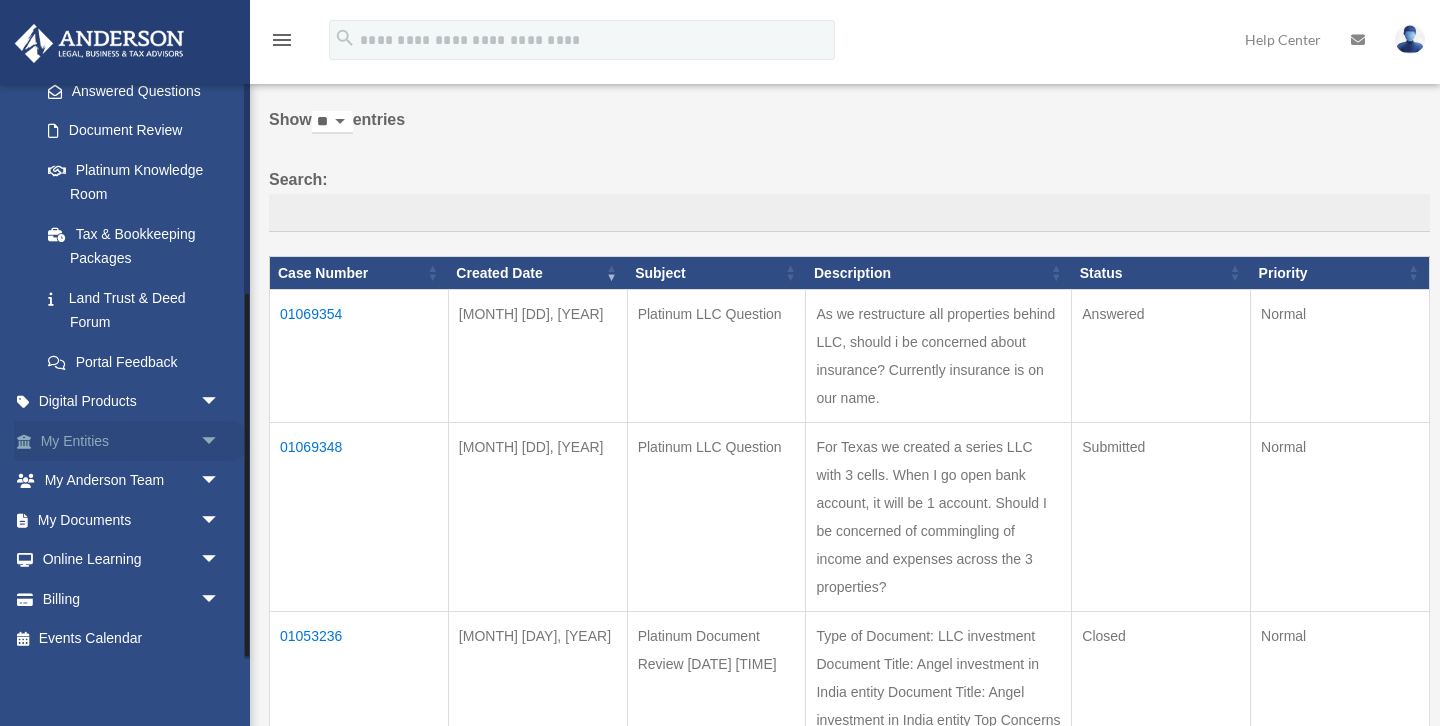 click on "My Entities arrow_drop_down" at bounding box center [132, 441] 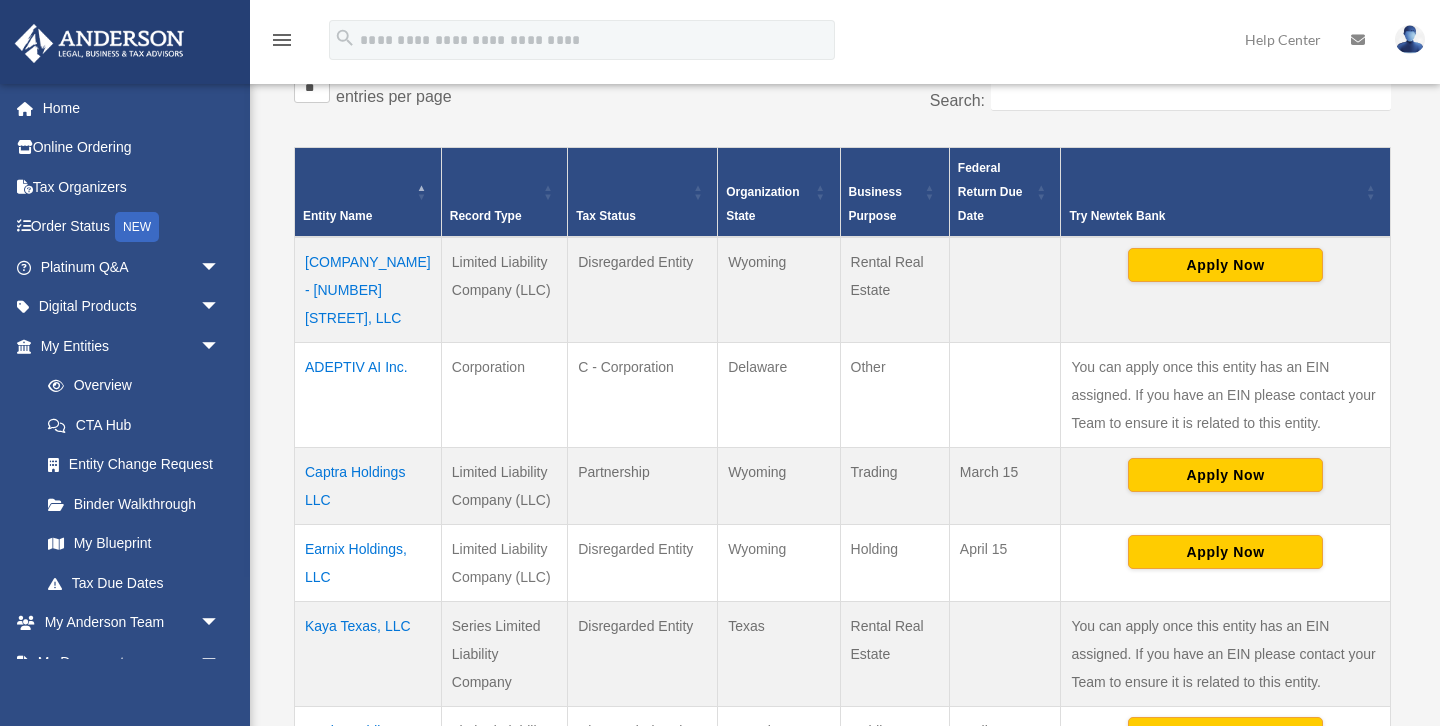 scroll, scrollTop: 354, scrollLeft: 0, axis: vertical 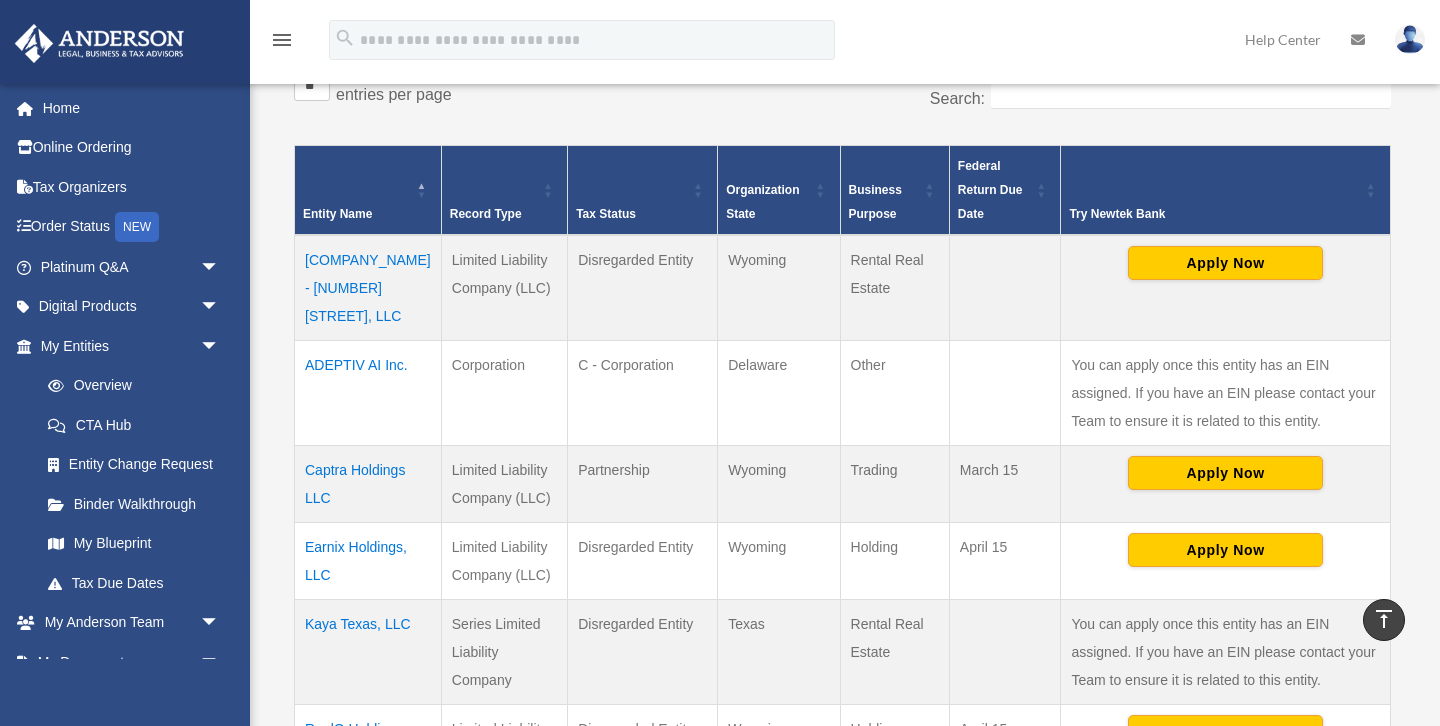 click on "[NUMBER] [STREET] Tracy, LLC" at bounding box center (368, 288) 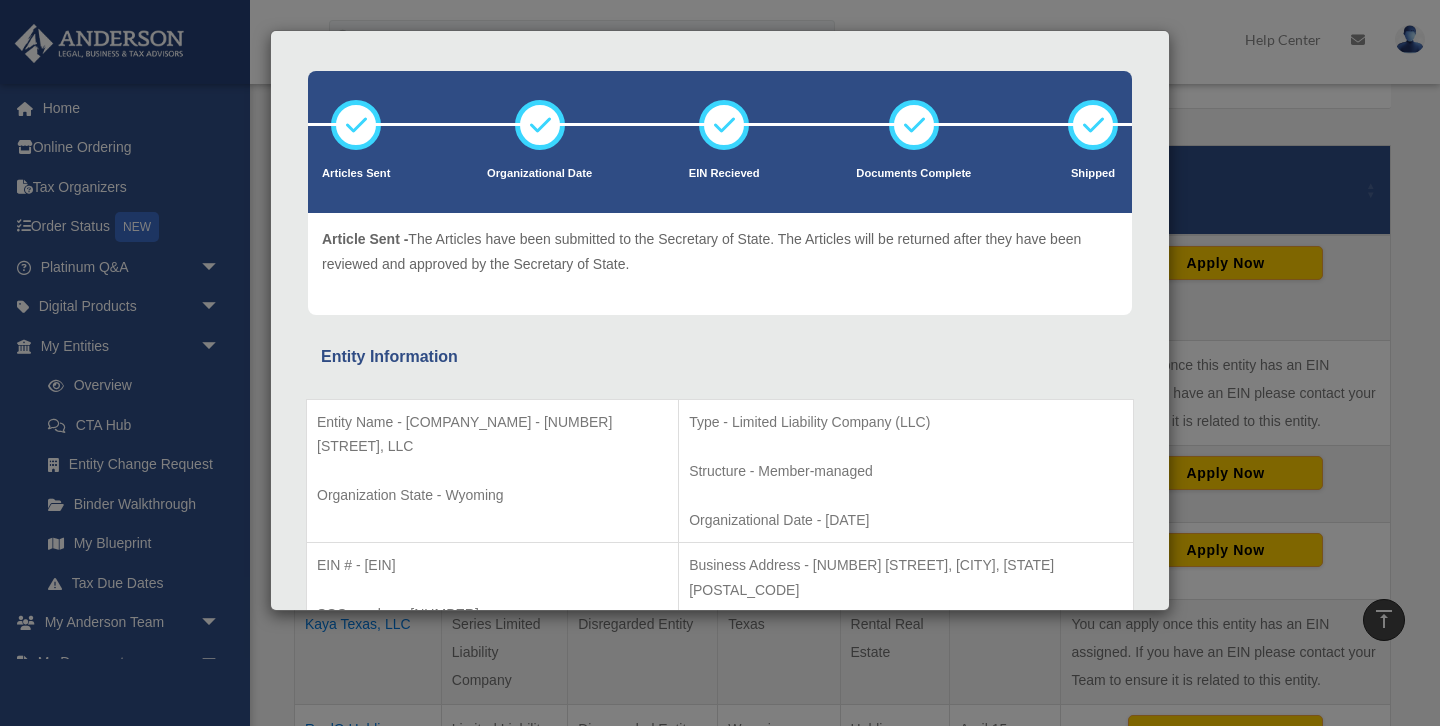 scroll, scrollTop: 0, scrollLeft: 0, axis: both 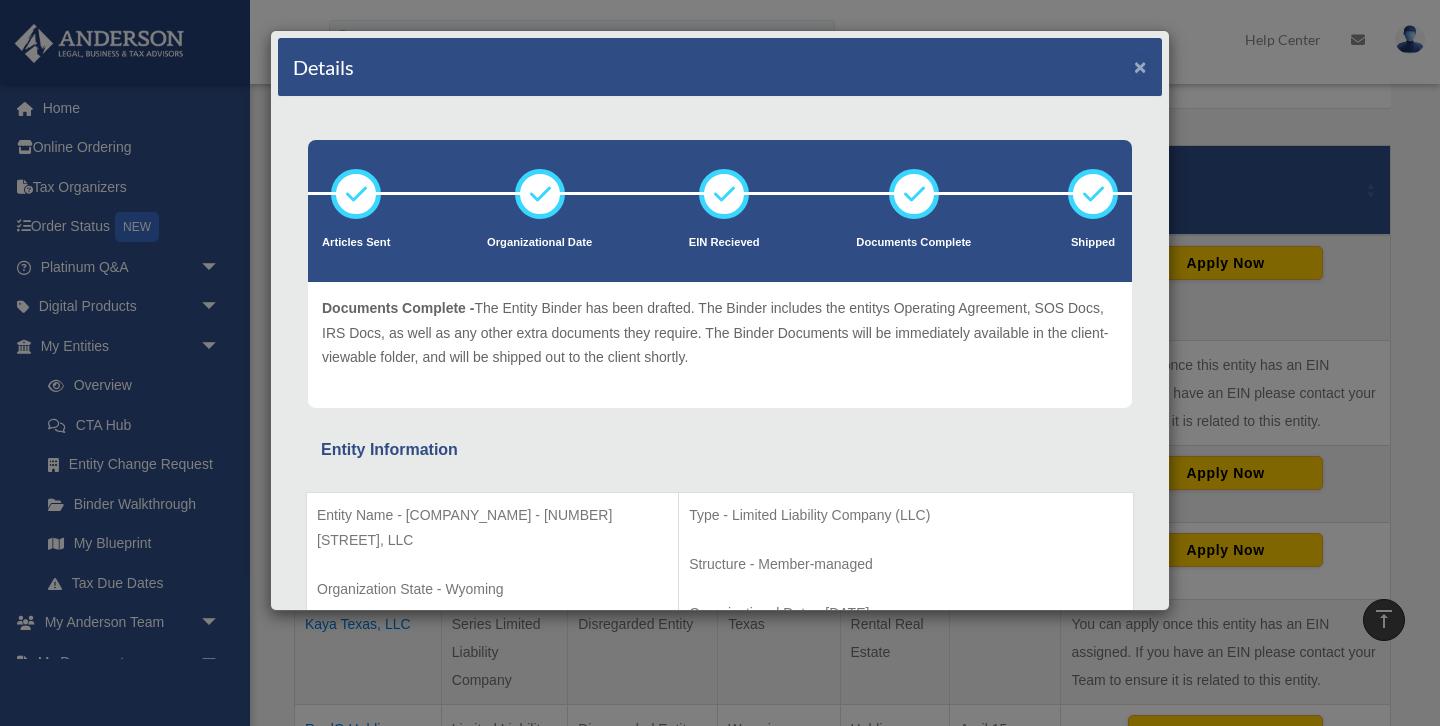 click on "×" at bounding box center [1140, 66] 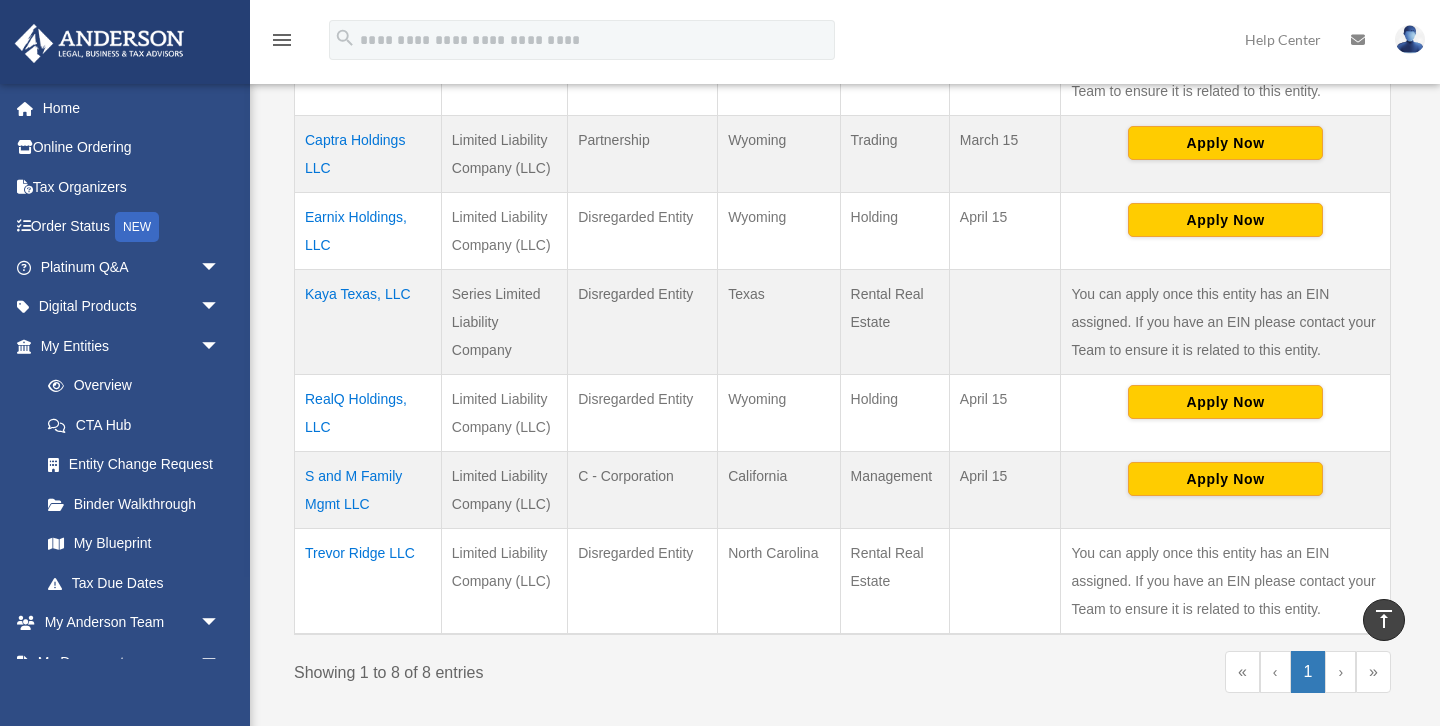 scroll, scrollTop: 711, scrollLeft: 0, axis: vertical 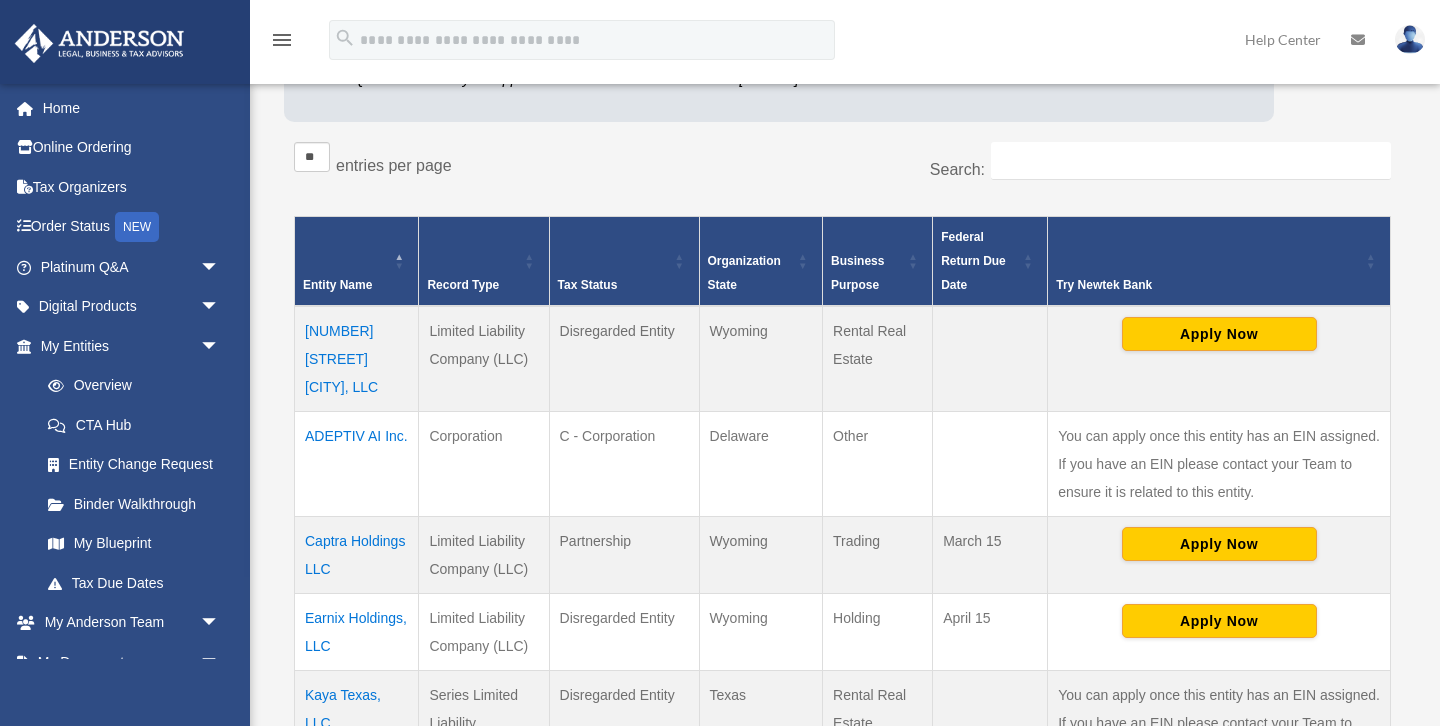 click on "4092 Memoir Avenue Tracy, LLC" at bounding box center (357, 359) 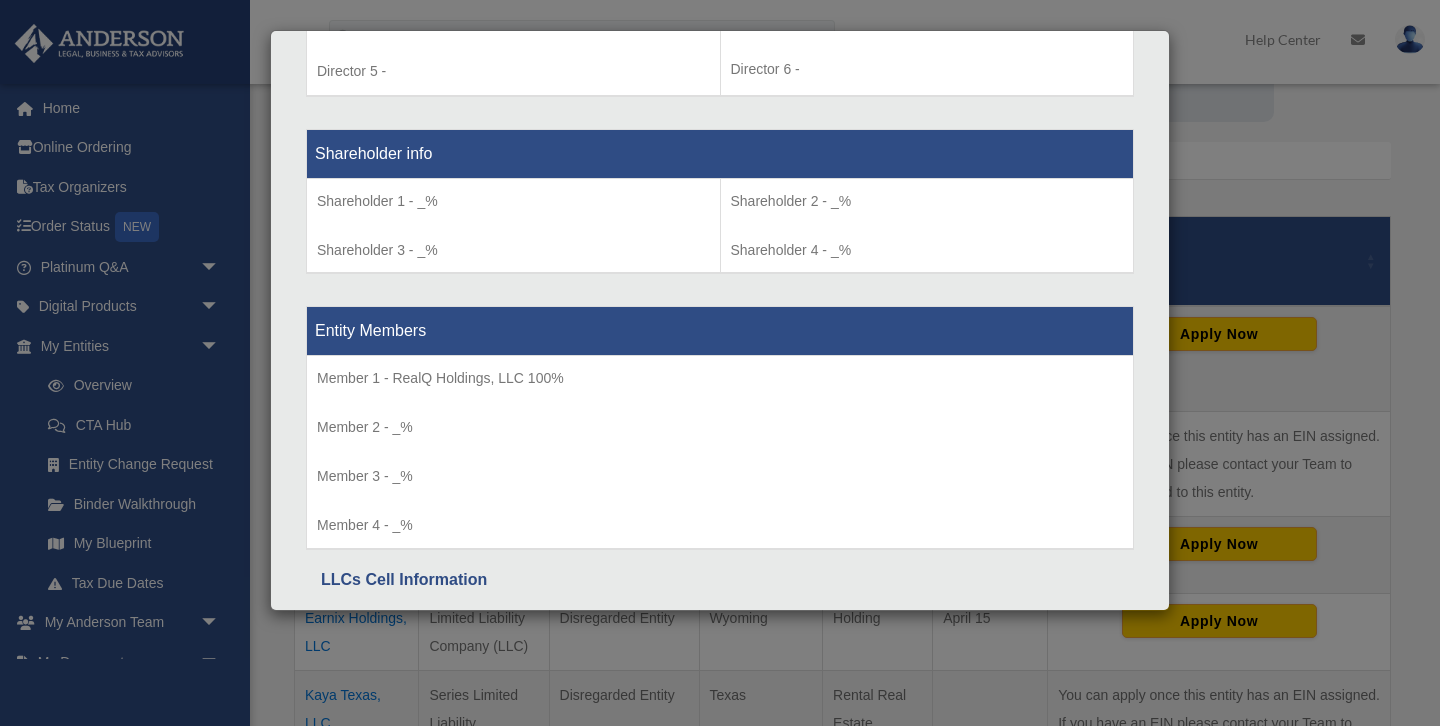 scroll, scrollTop: 1672, scrollLeft: 0, axis: vertical 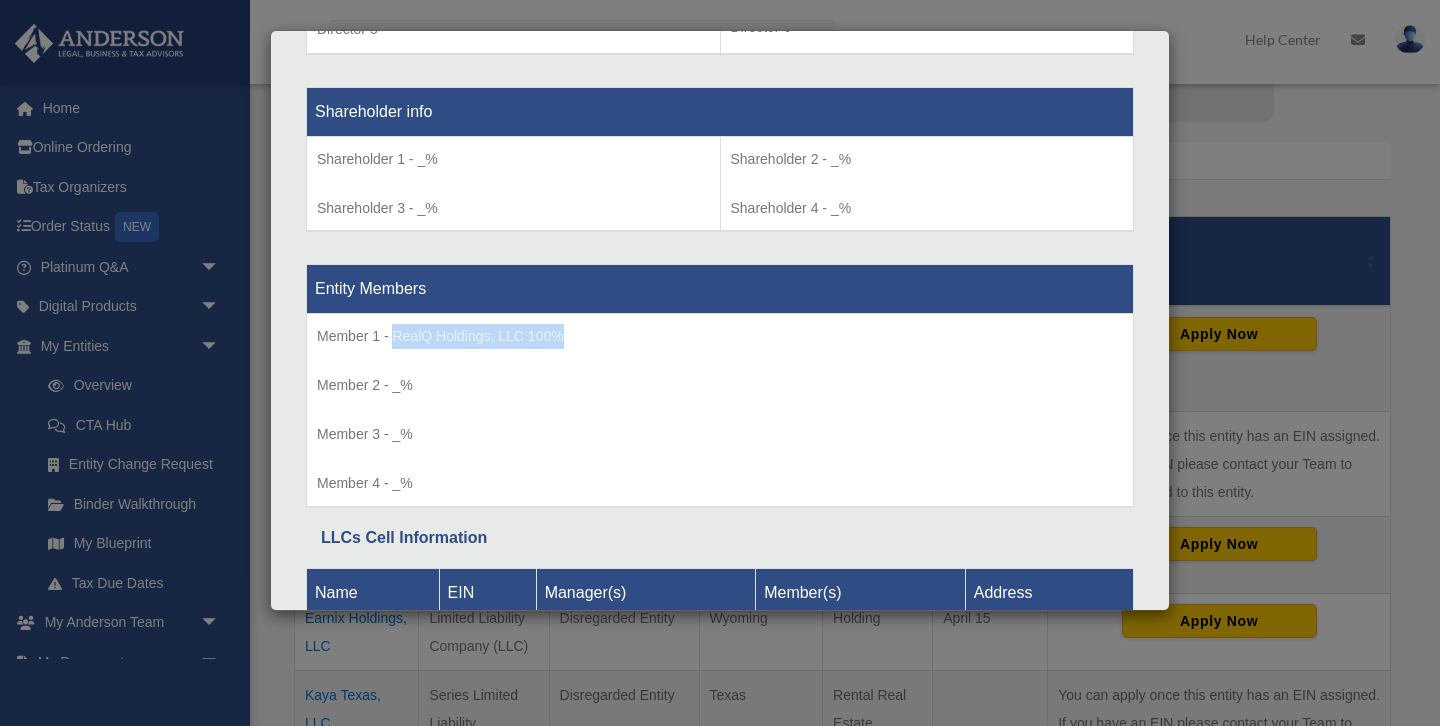 drag, startPoint x: 584, startPoint y: 310, endPoint x: 392, endPoint y: 313, distance: 192.02344 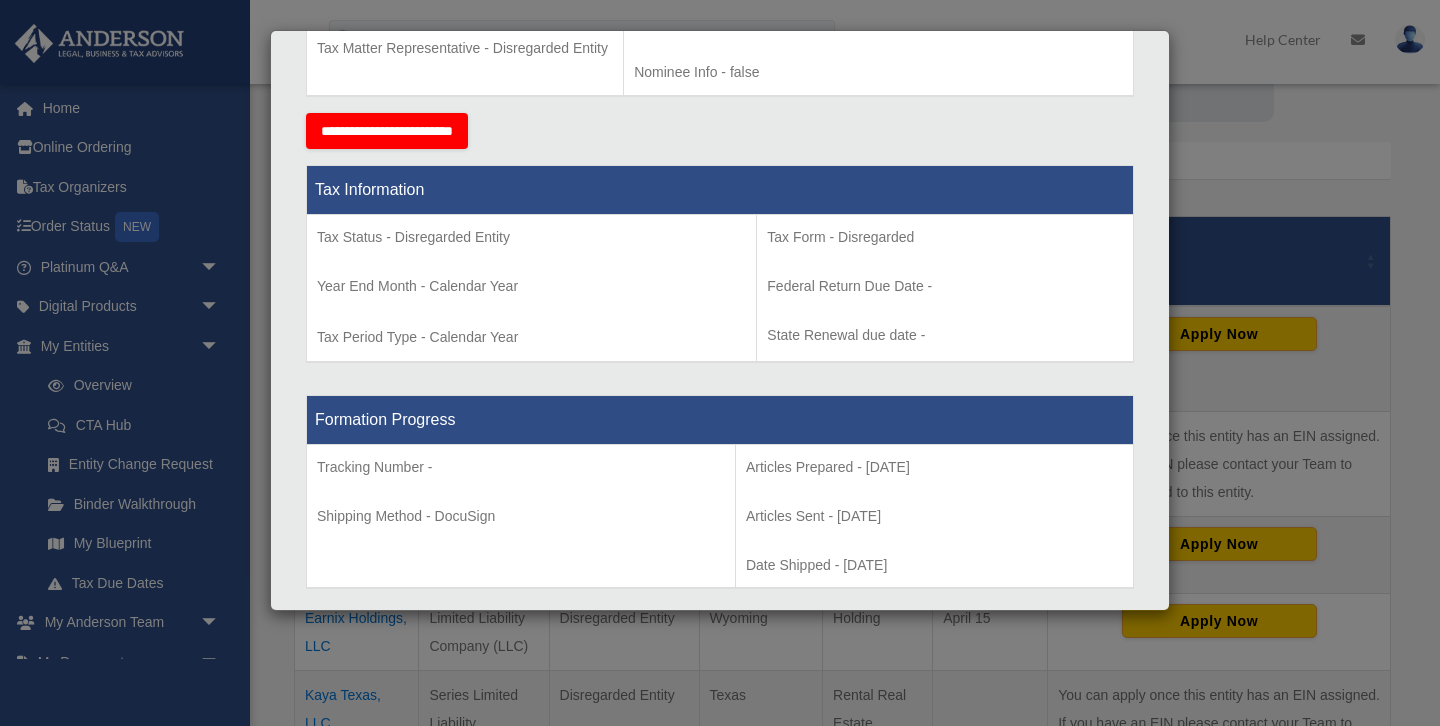 scroll, scrollTop: 0, scrollLeft: 0, axis: both 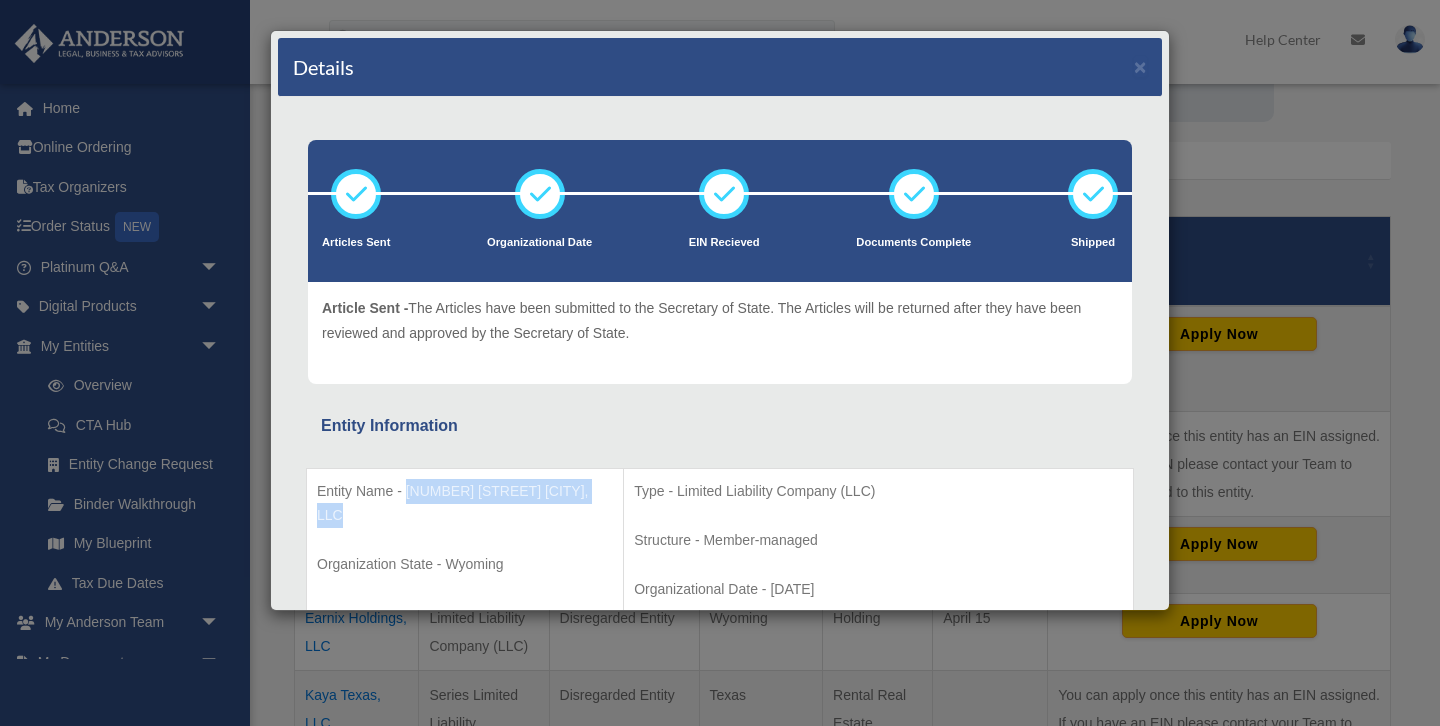 drag, startPoint x: 615, startPoint y: 489, endPoint x: 409, endPoint y: 492, distance: 206.02185 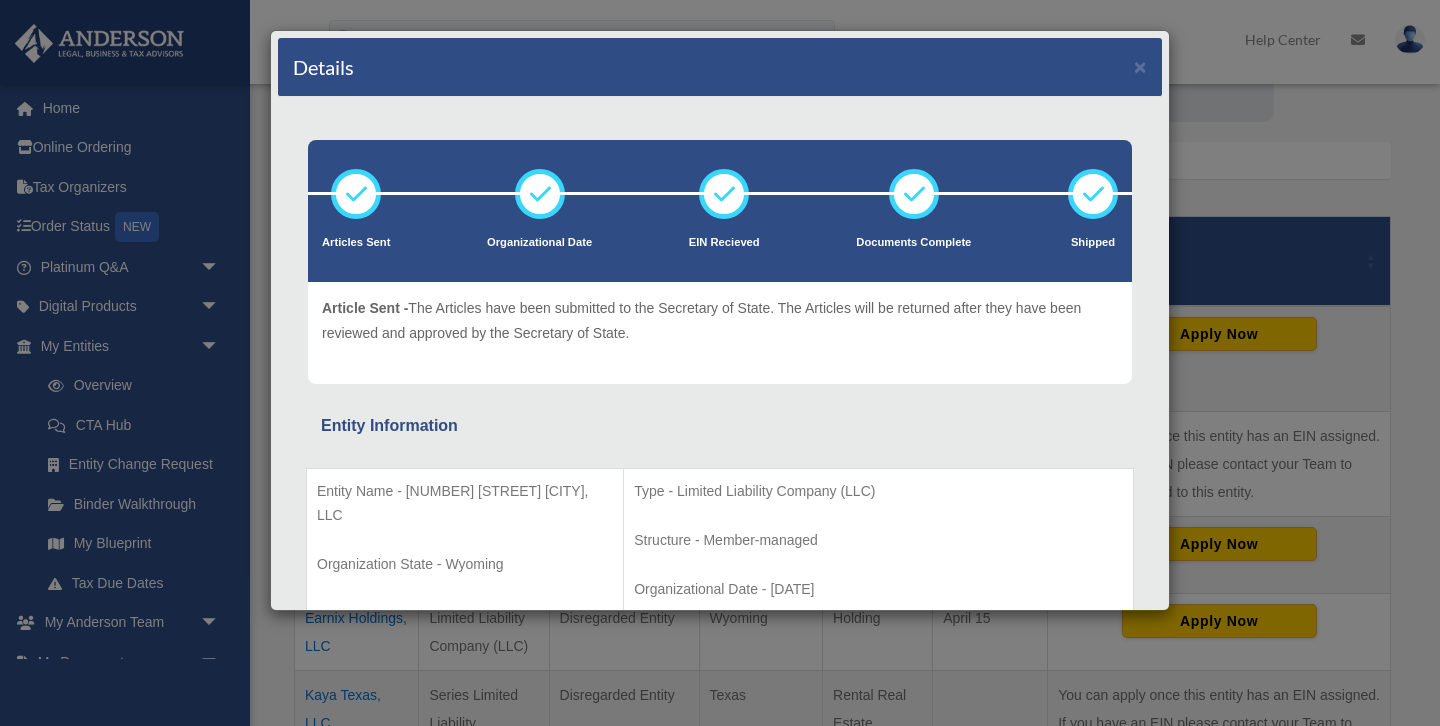 click on "Details
×
Articles Sent
Organizational Date" at bounding box center (720, 363) 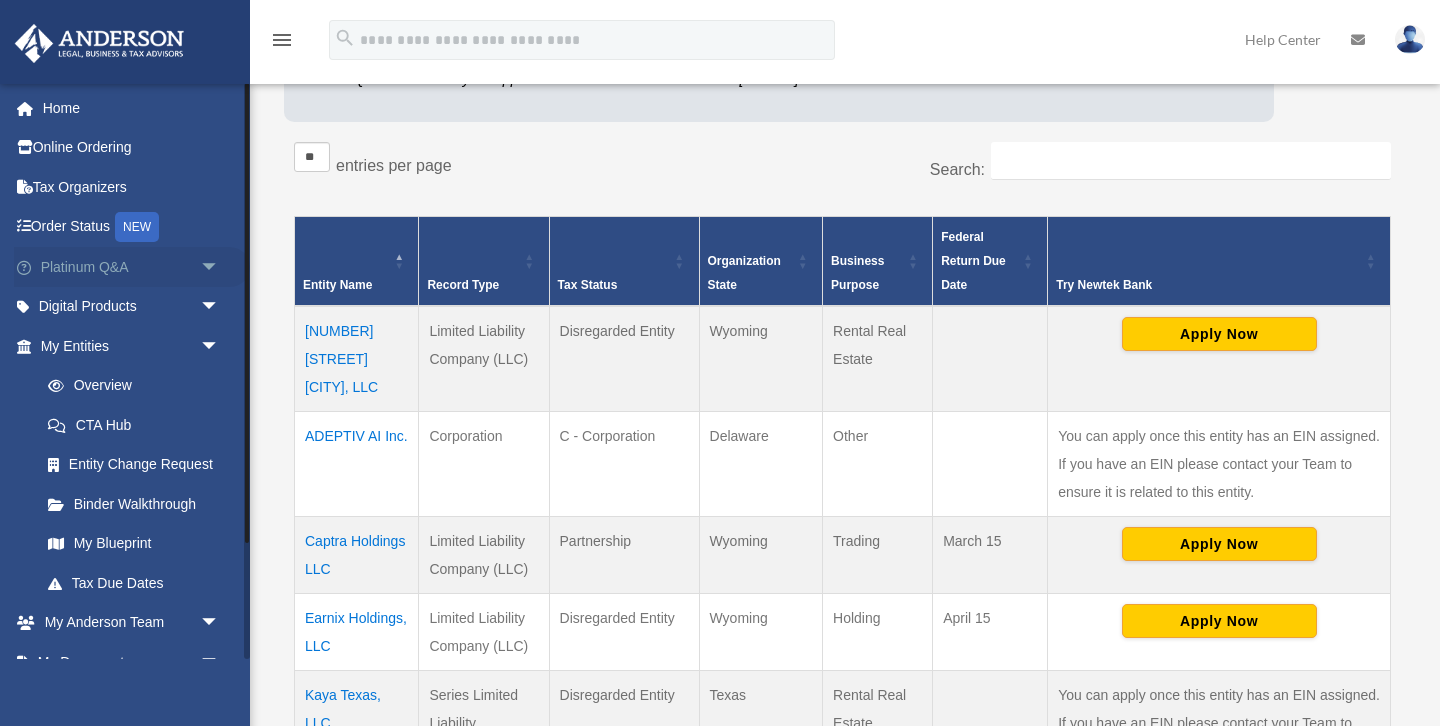 click on "Platinum Q&A arrow_drop_down" at bounding box center [132, 267] 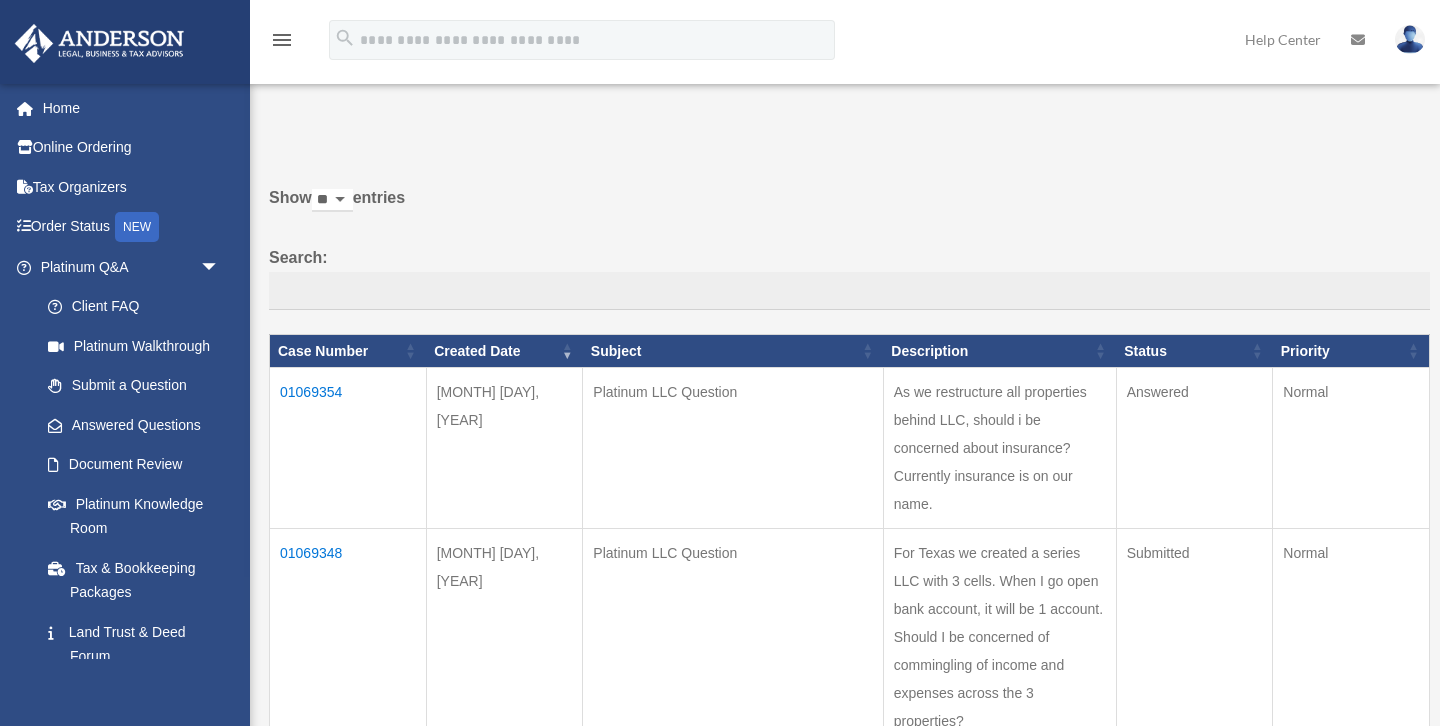 scroll, scrollTop: 0, scrollLeft: 0, axis: both 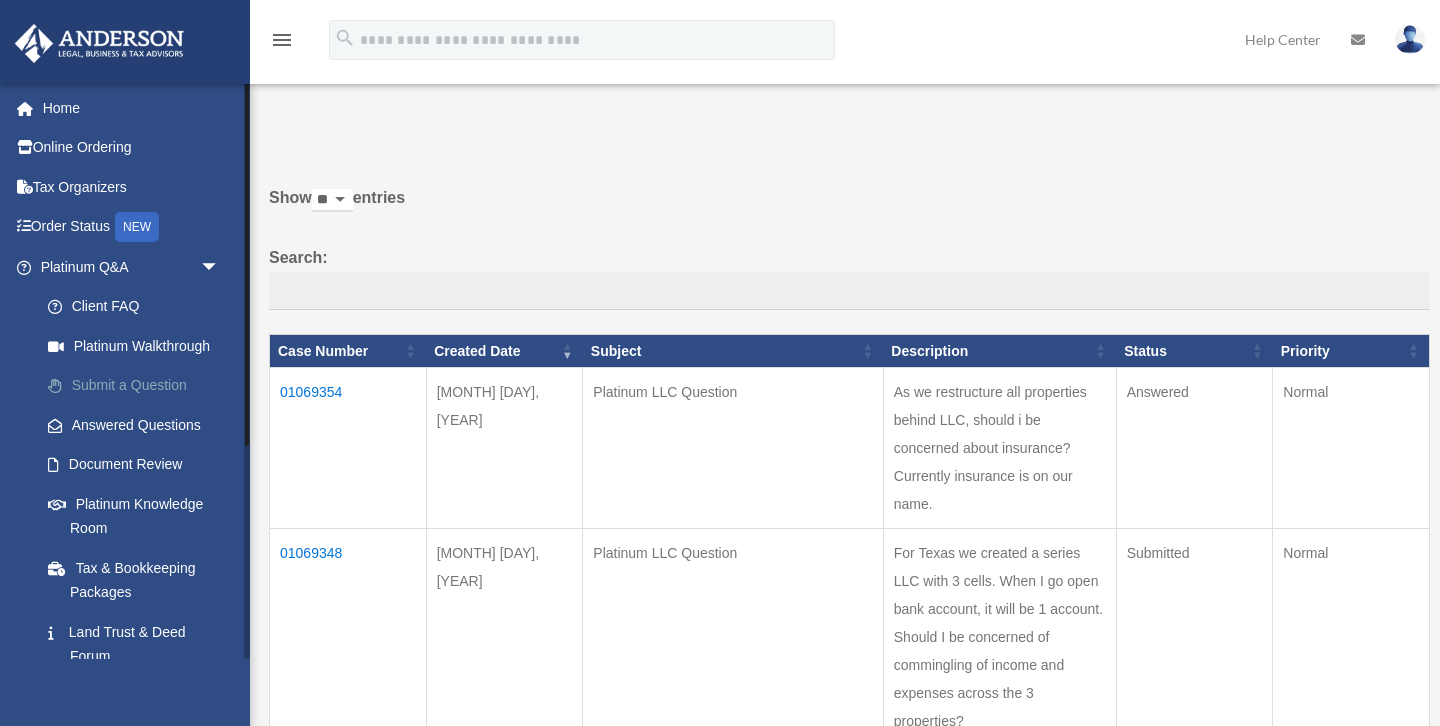 click on "Submit a Question" at bounding box center [139, 386] 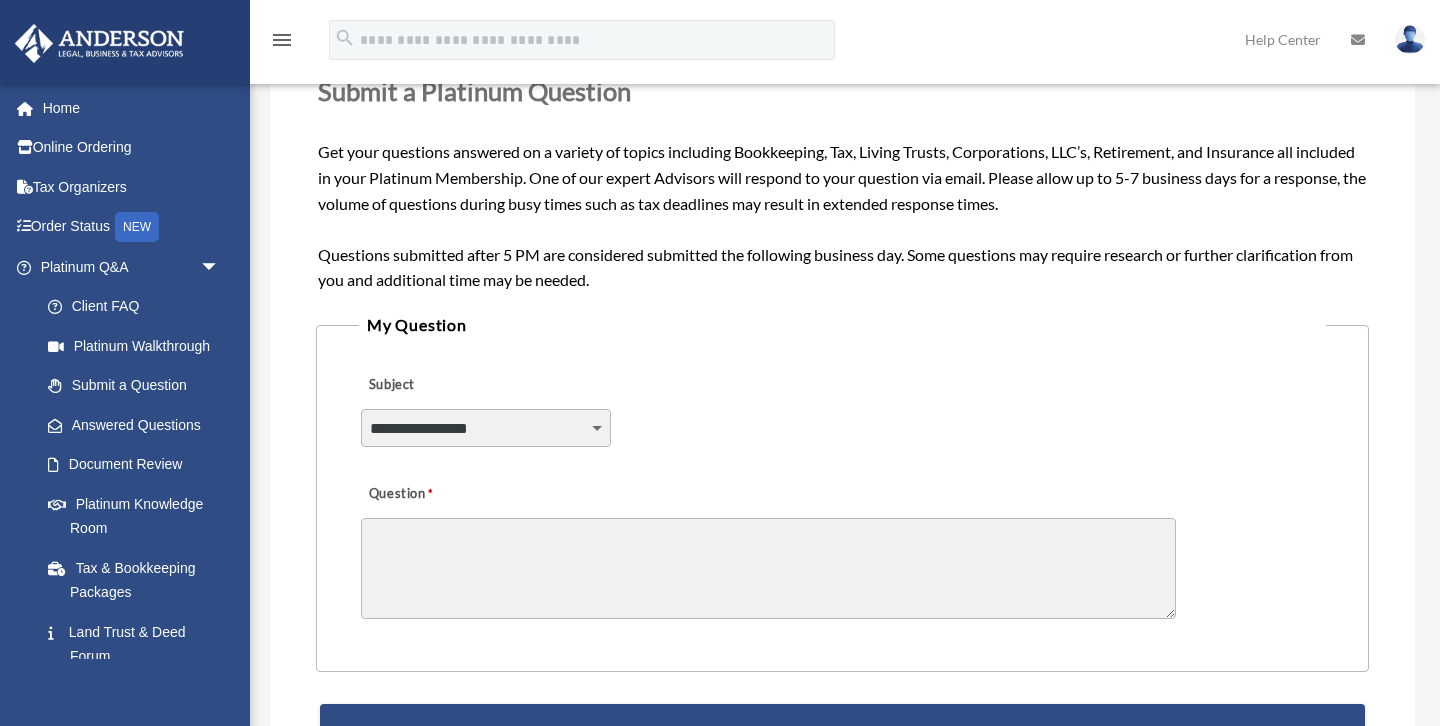 scroll, scrollTop: 325, scrollLeft: 0, axis: vertical 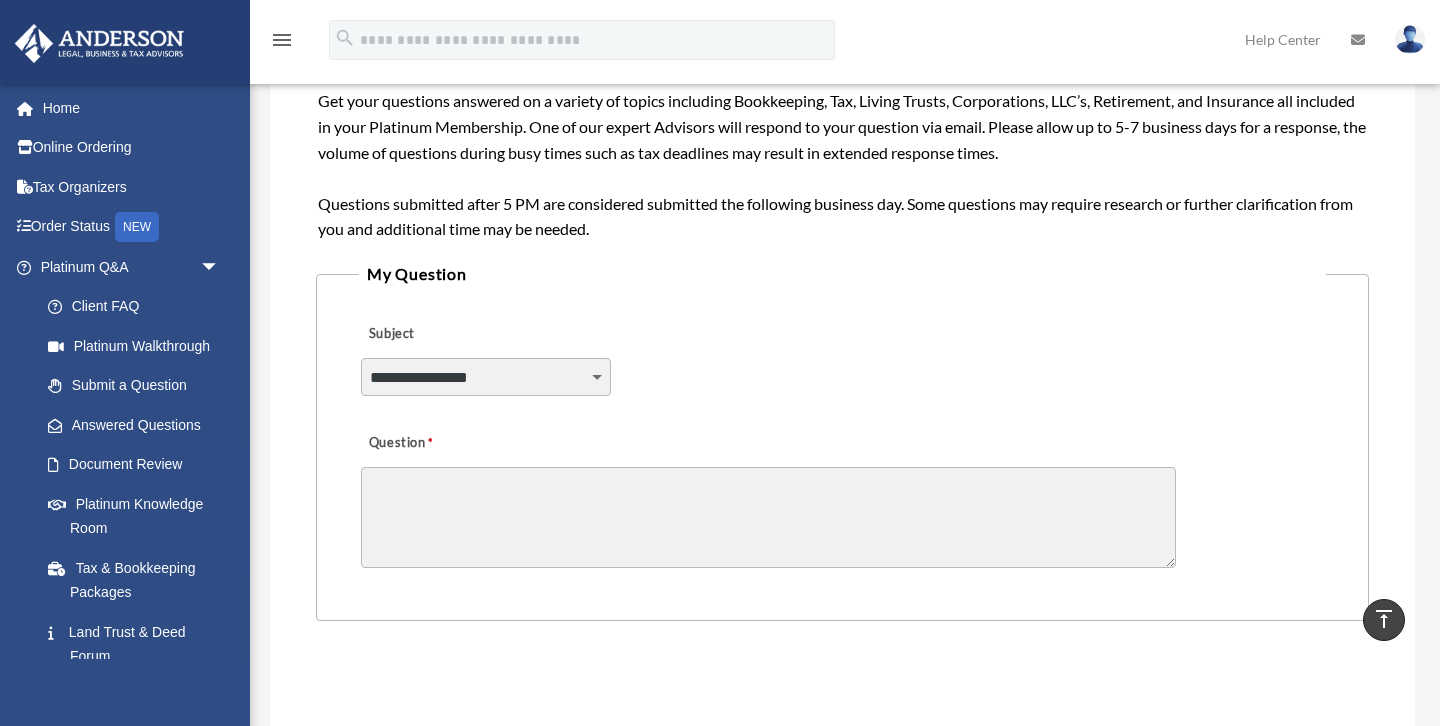 click on "**********" at bounding box center (486, 377) 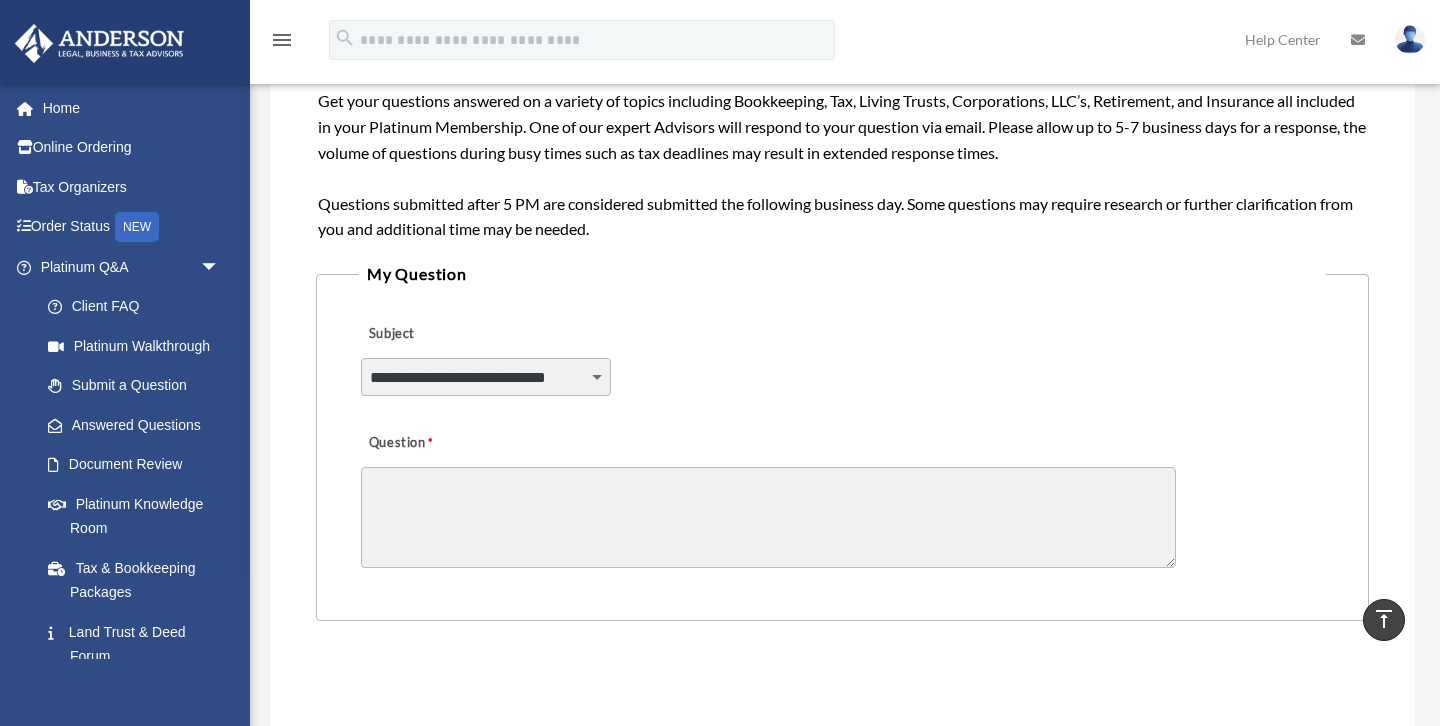click on "Question" at bounding box center (768, 517) 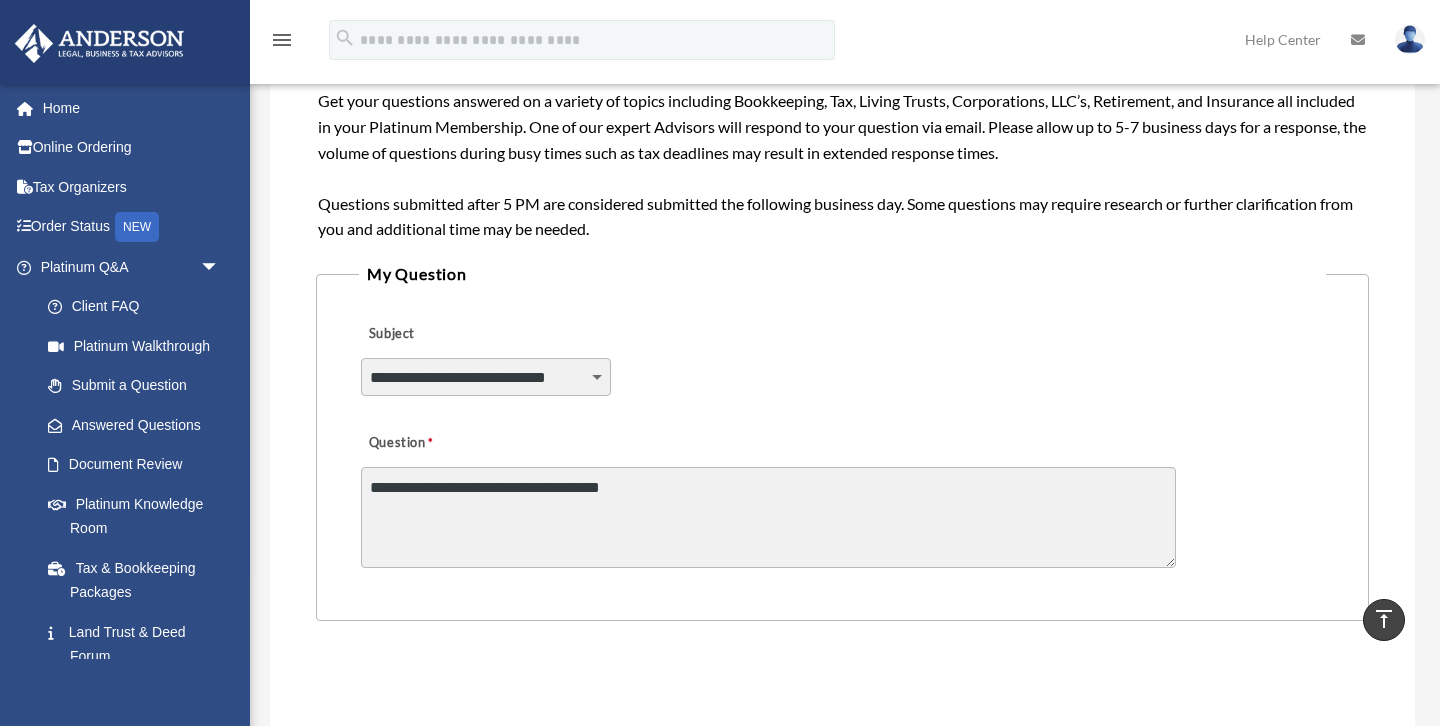 paste on "**********" 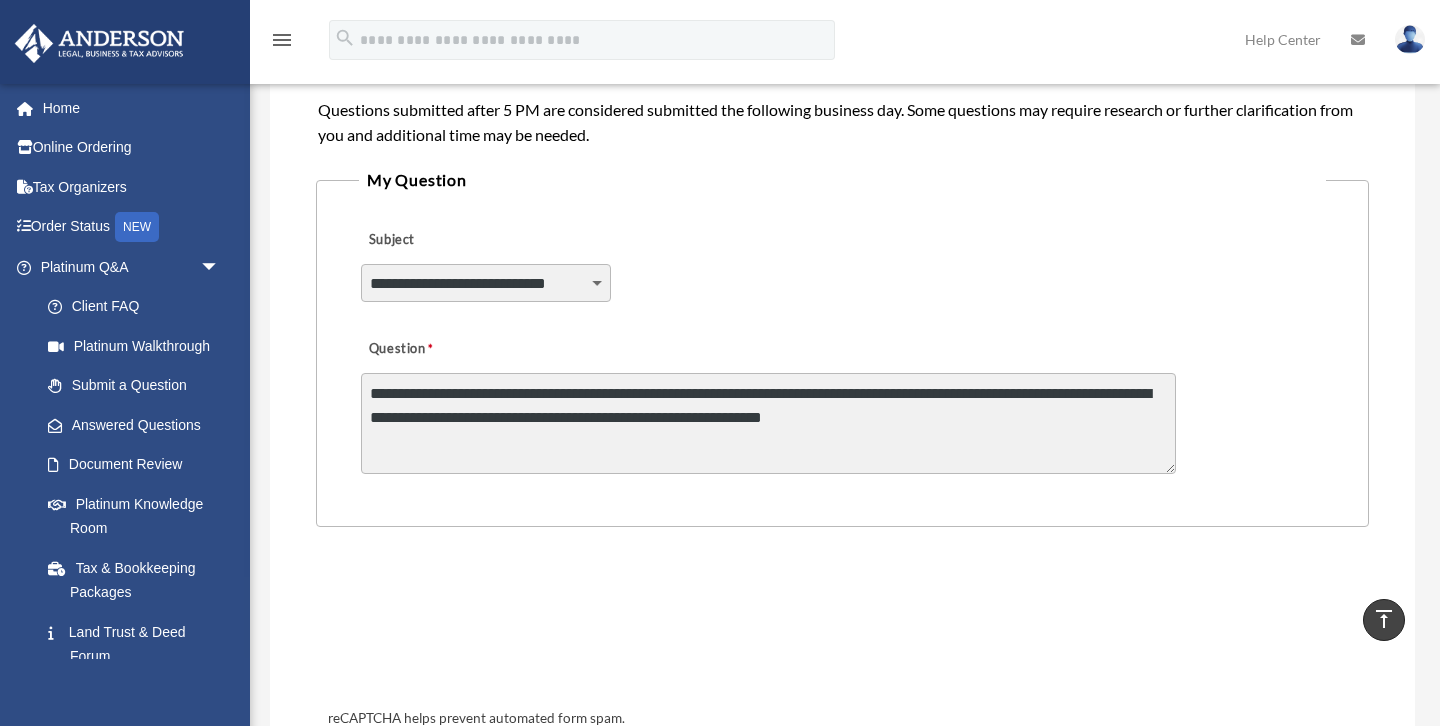 scroll, scrollTop: 420, scrollLeft: 0, axis: vertical 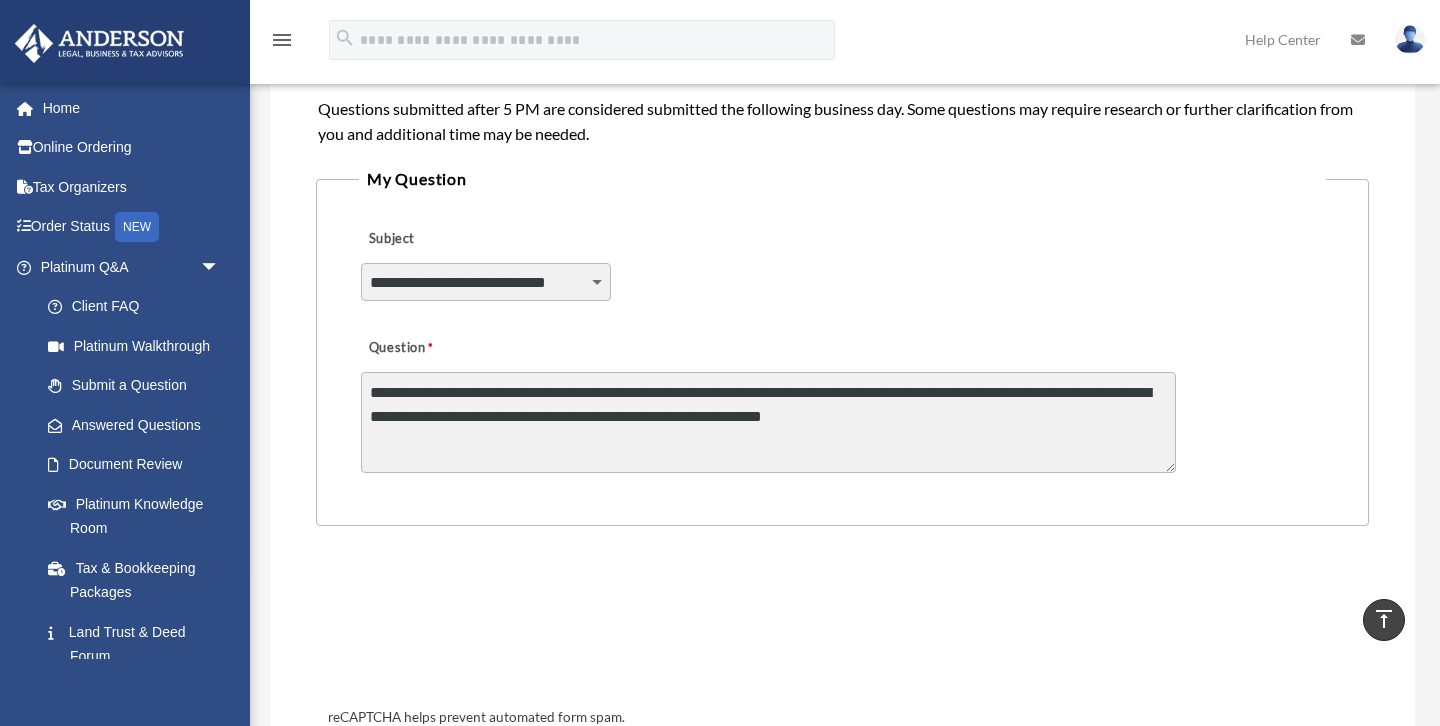 type on "**********" 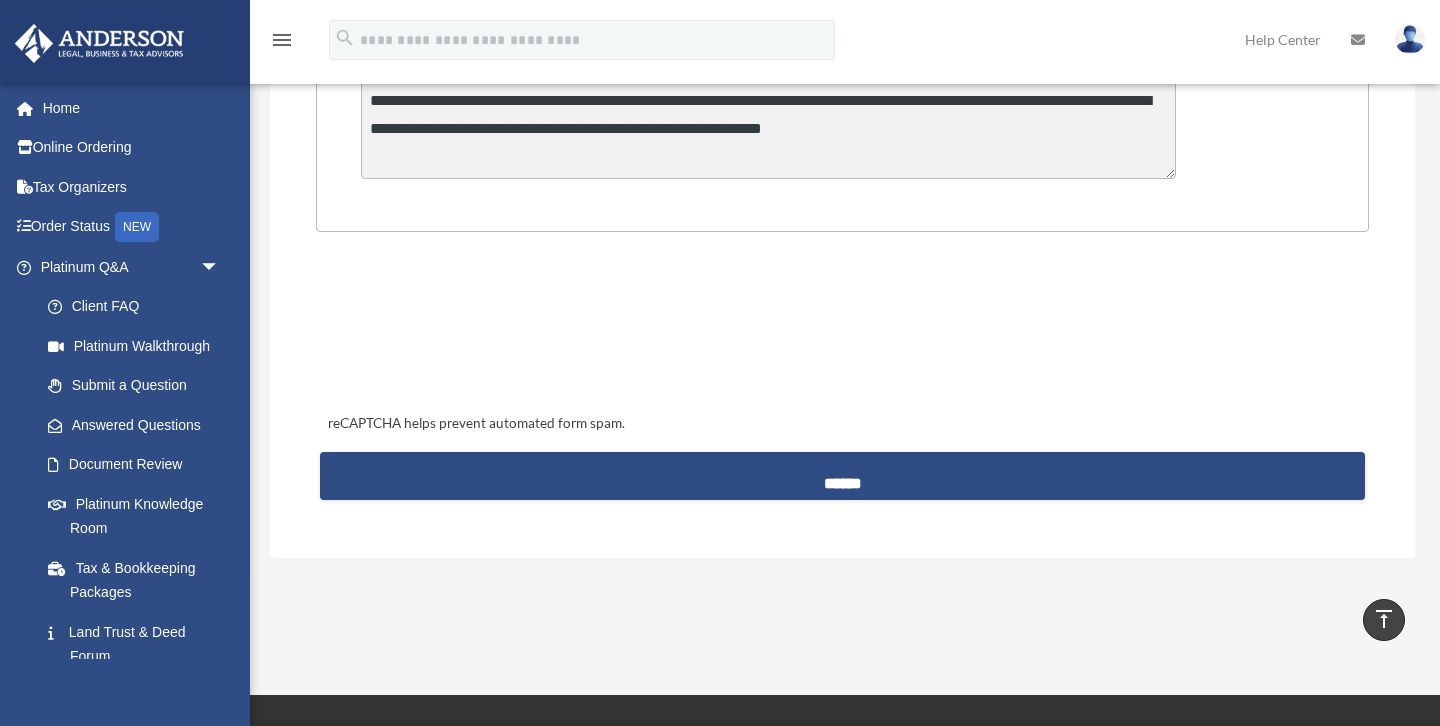 scroll, scrollTop: 737, scrollLeft: 0, axis: vertical 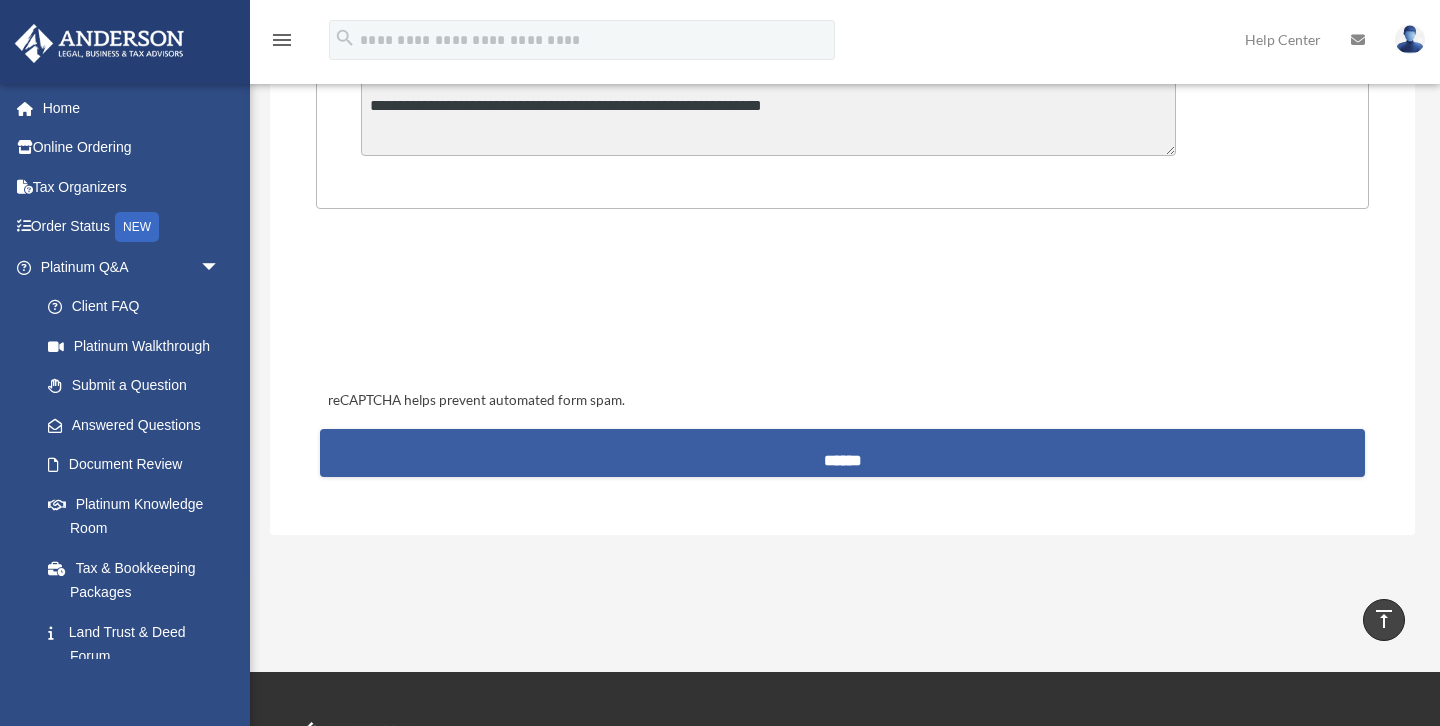 click on "******" at bounding box center (842, 453) 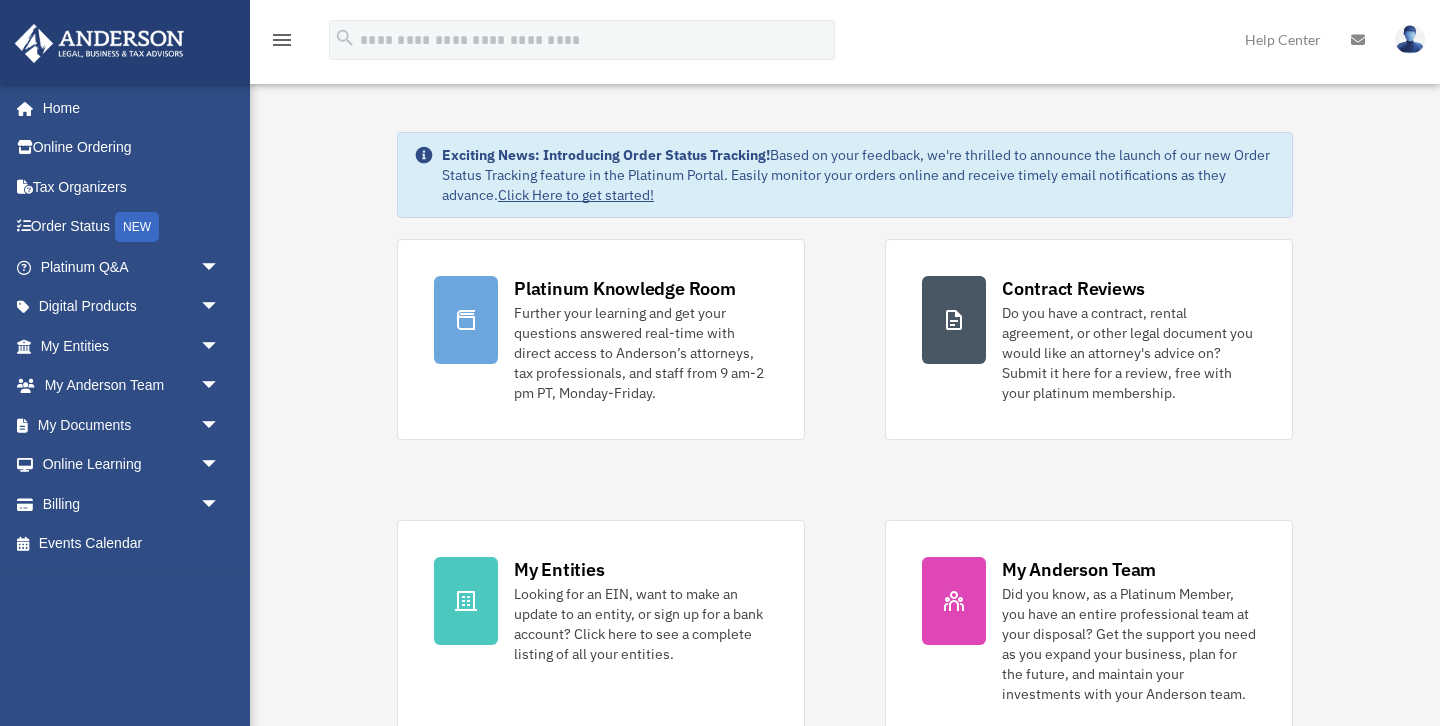 scroll, scrollTop: 0, scrollLeft: 0, axis: both 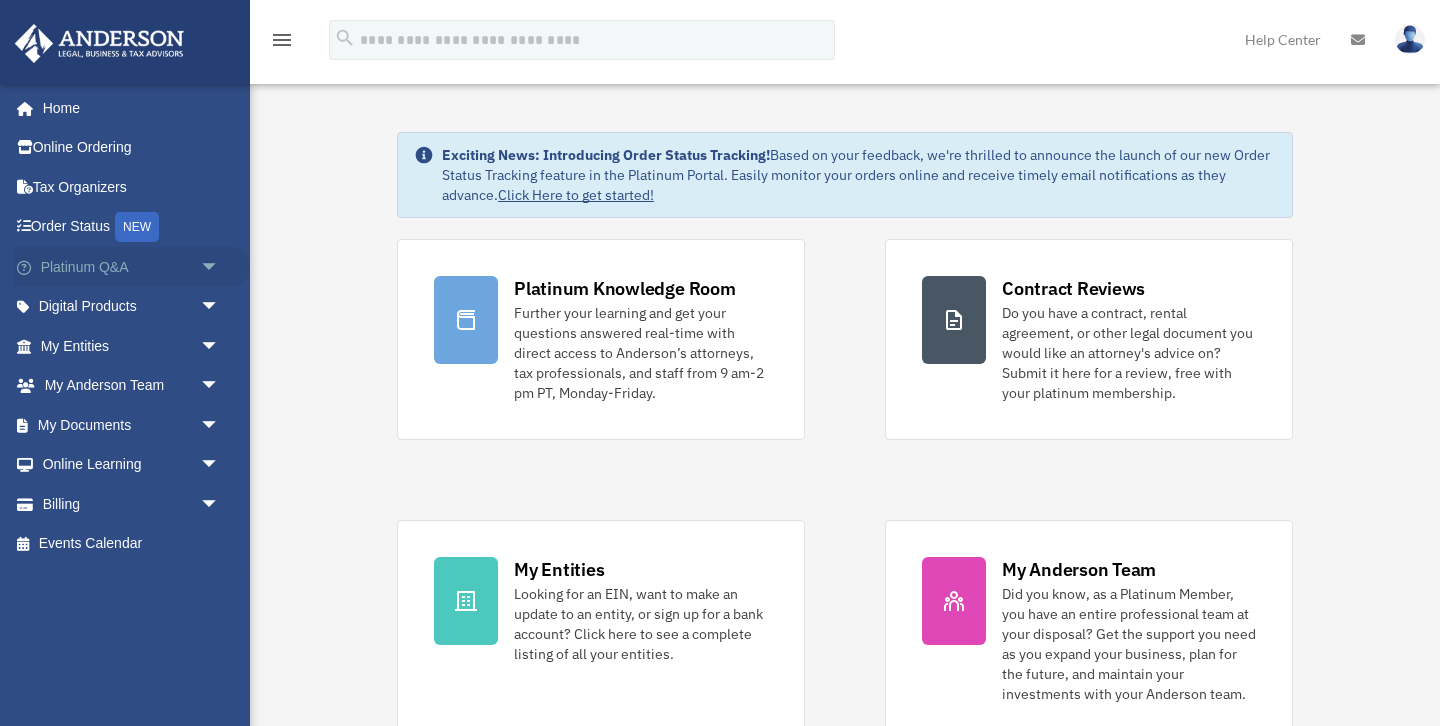 click on "Platinum Q&A arrow_drop_down" at bounding box center [132, 267] 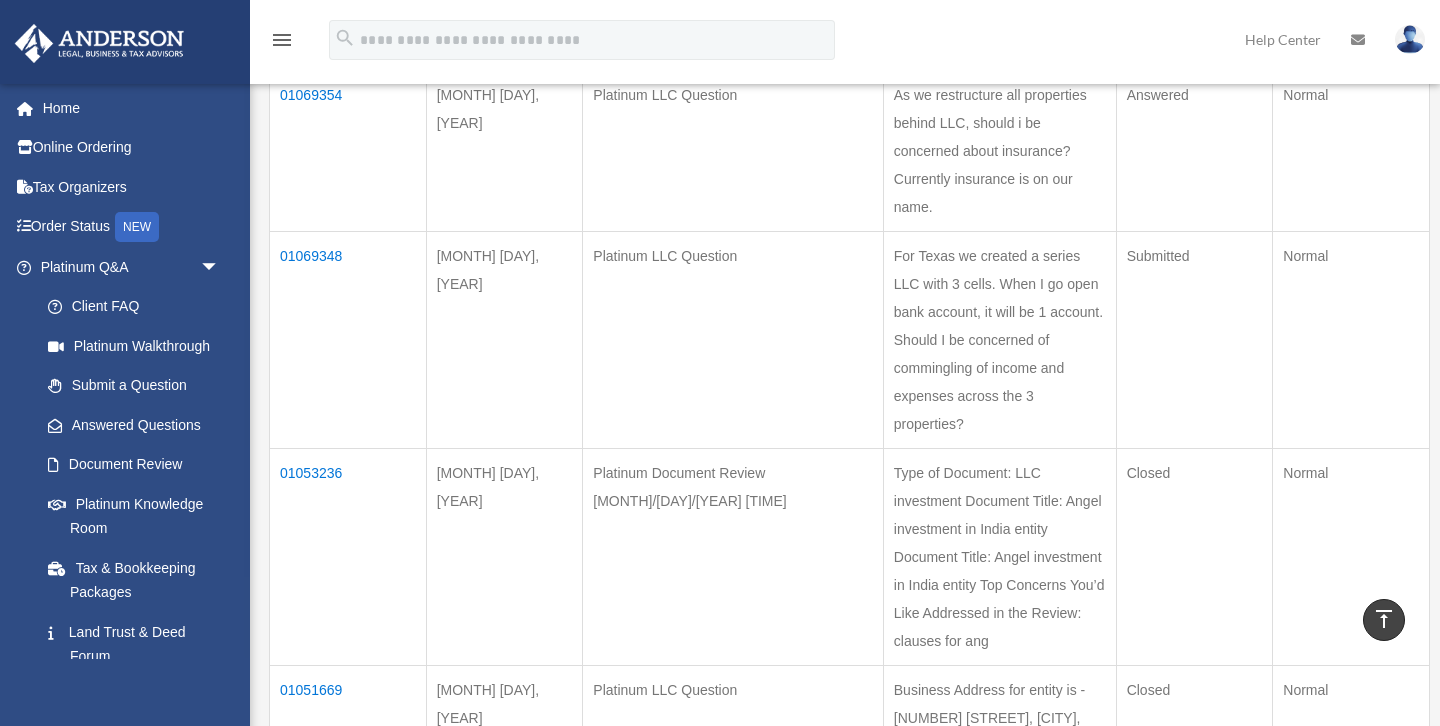 scroll, scrollTop: 174, scrollLeft: 0, axis: vertical 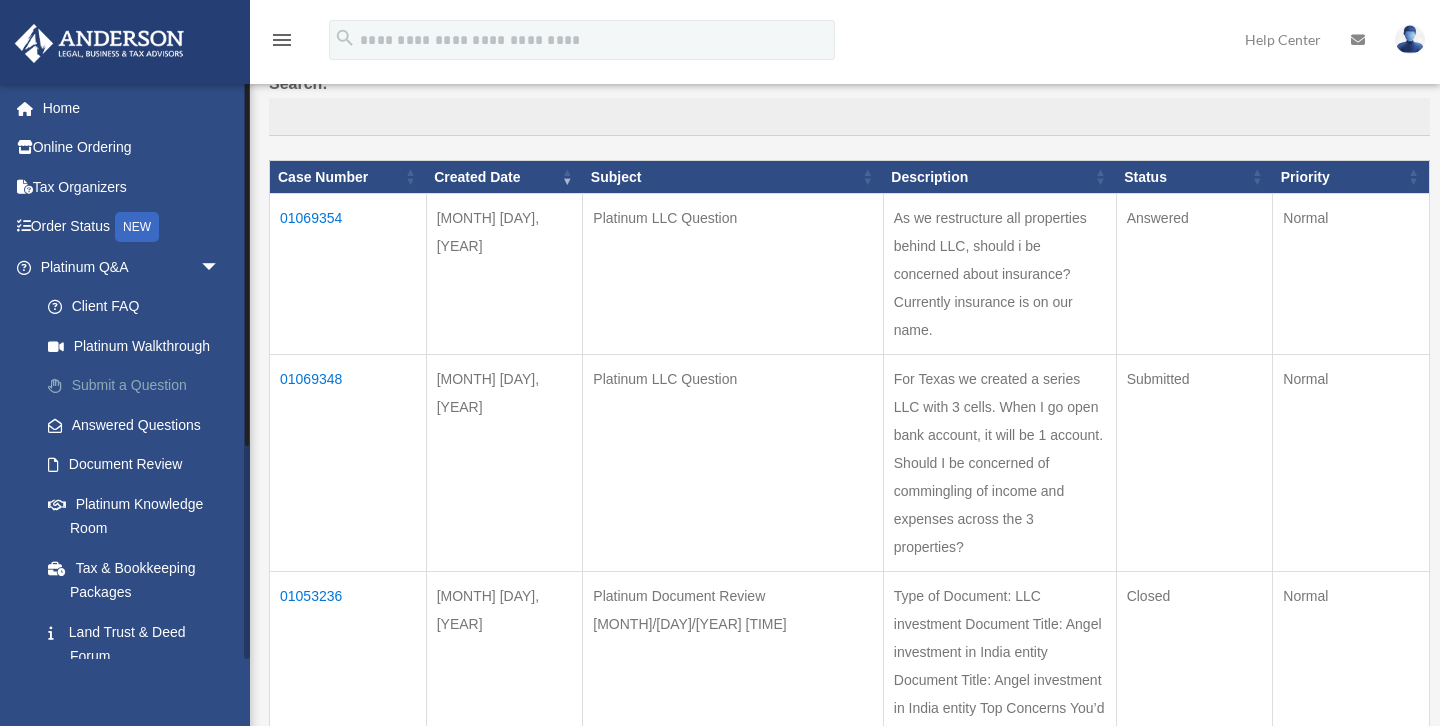 click on "Submit a Question" at bounding box center (139, 386) 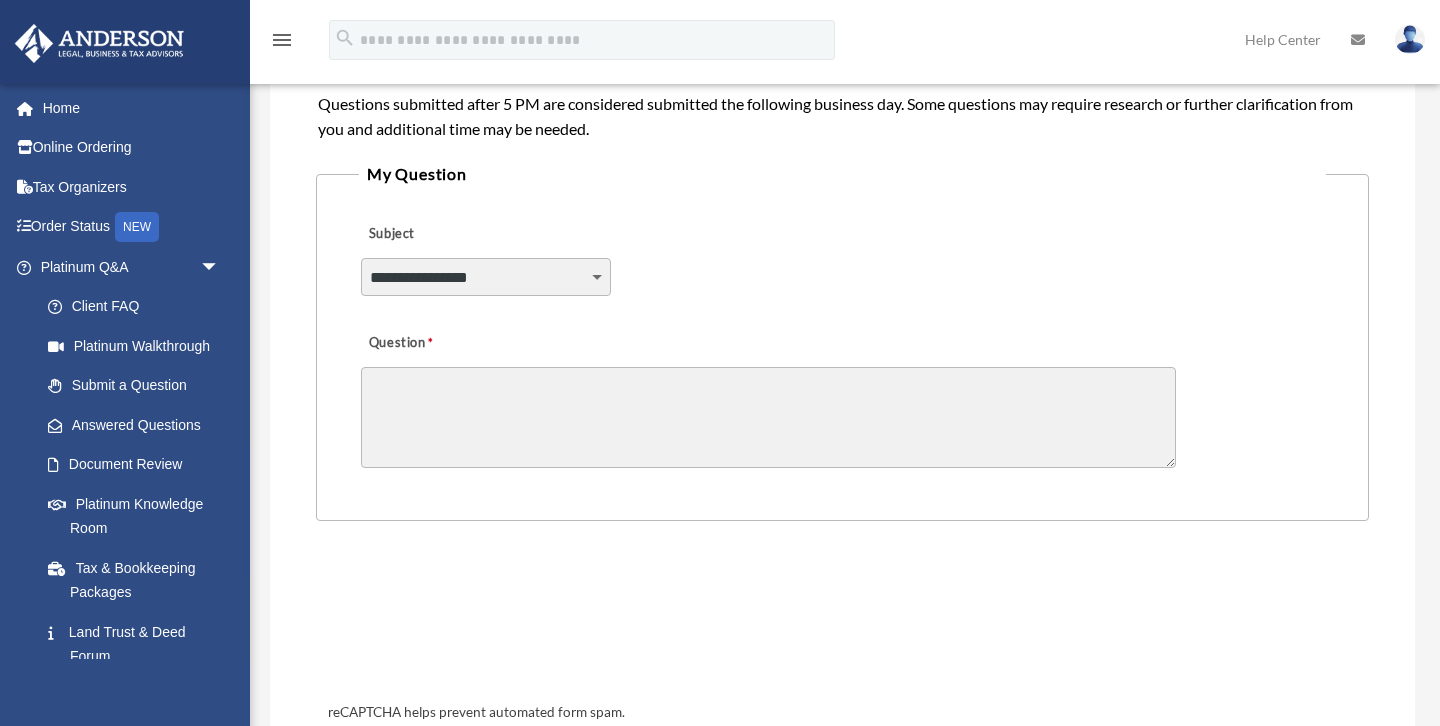 scroll, scrollTop: 495, scrollLeft: 0, axis: vertical 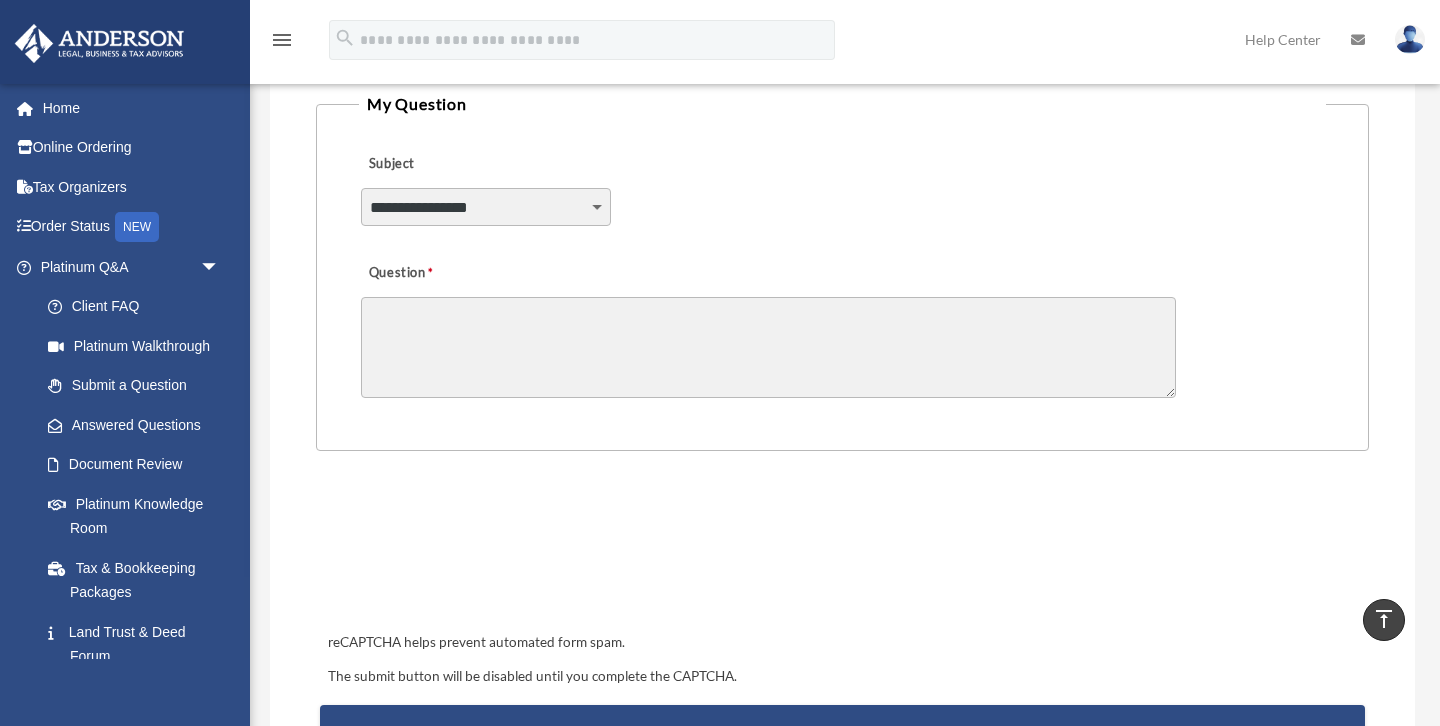 click on "**********" at bounding box center (486, 207) 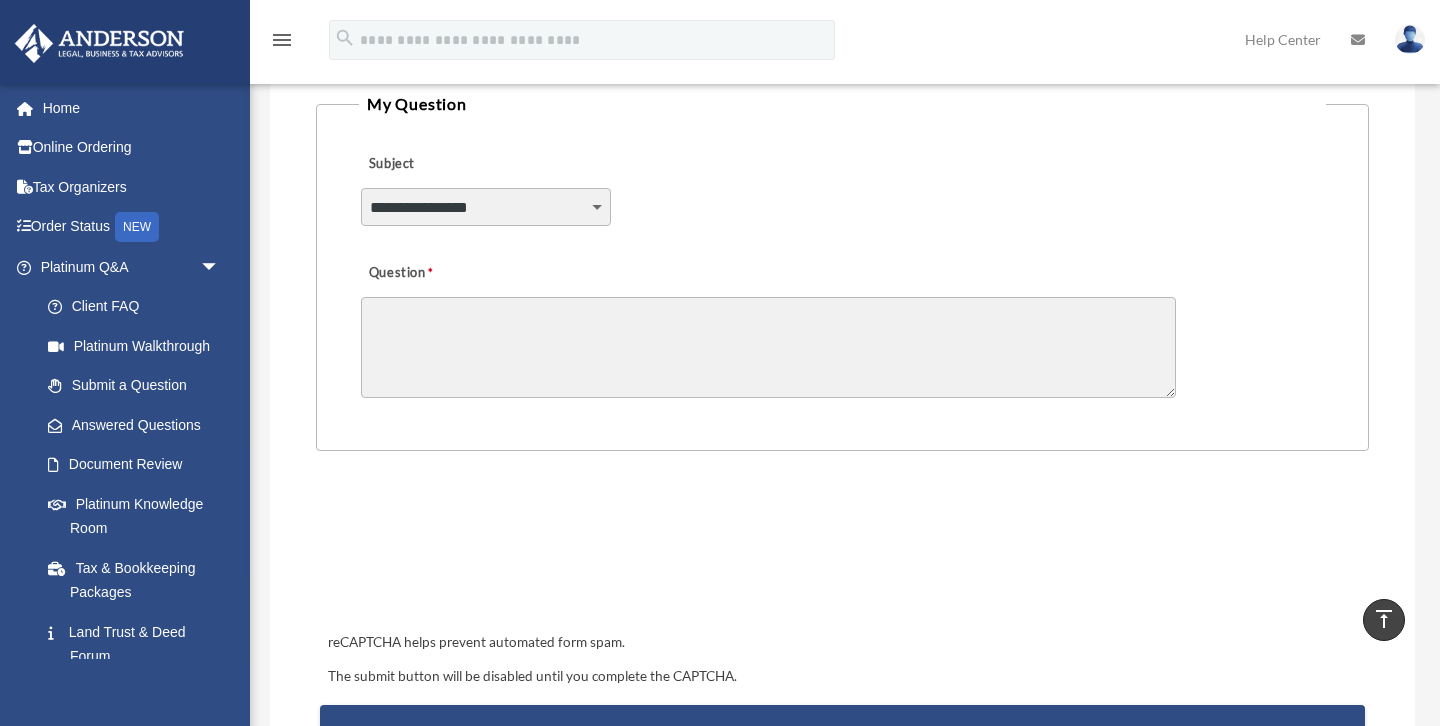 select on "******" 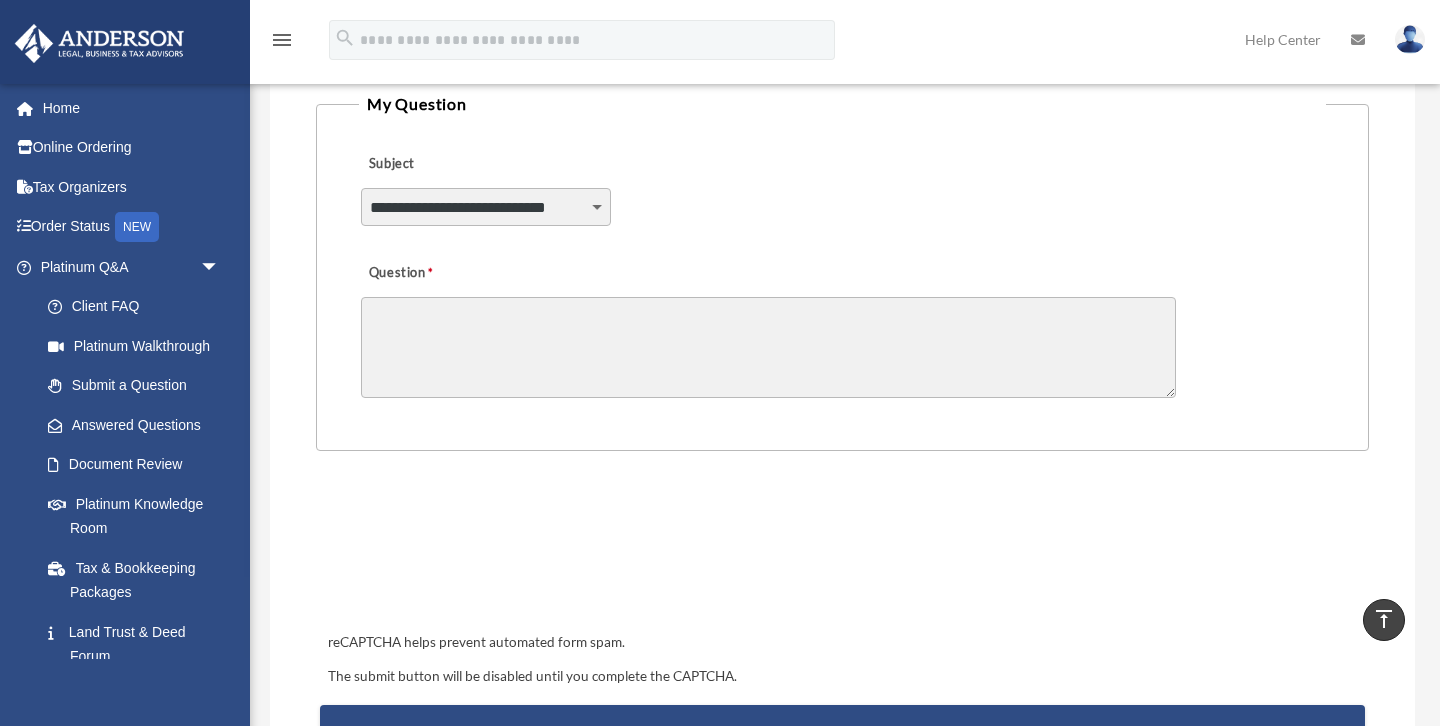 click on "Question" at bounding box center (768, 347) 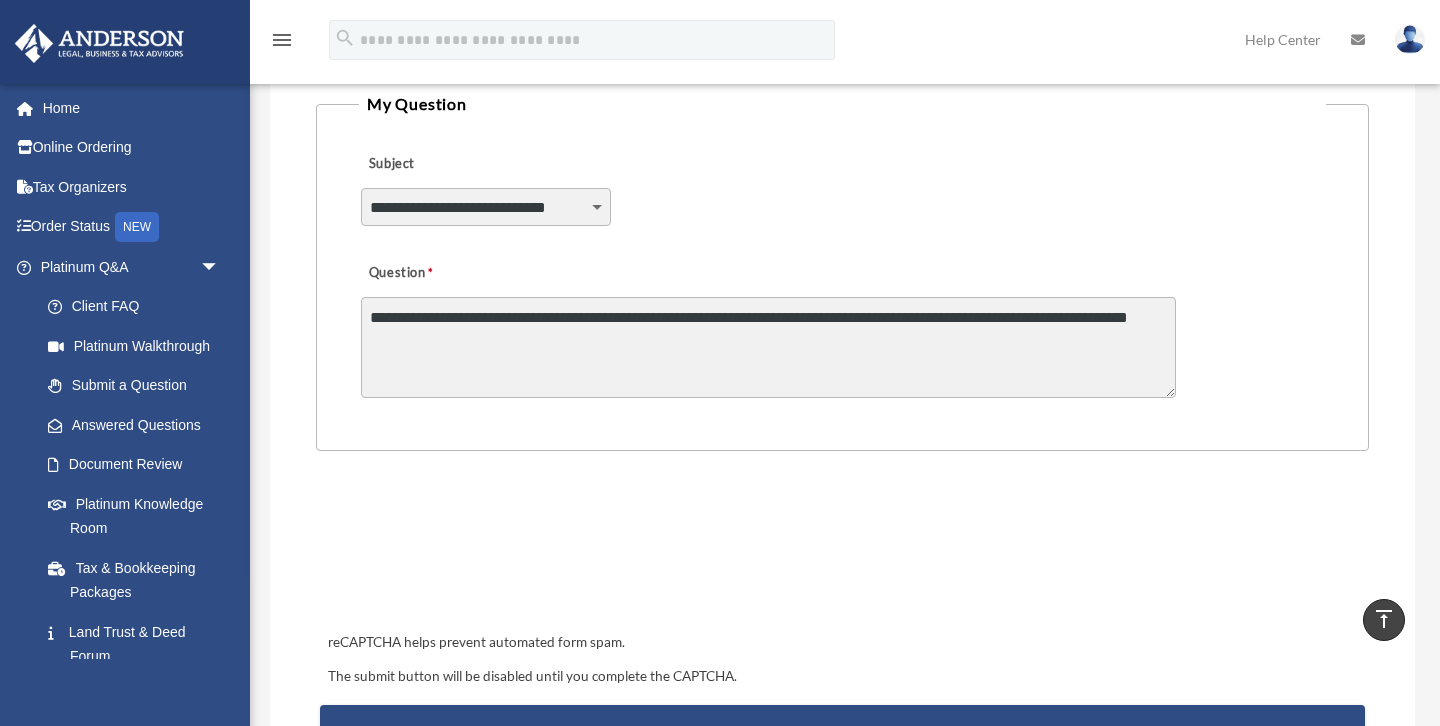 paste on "**********" 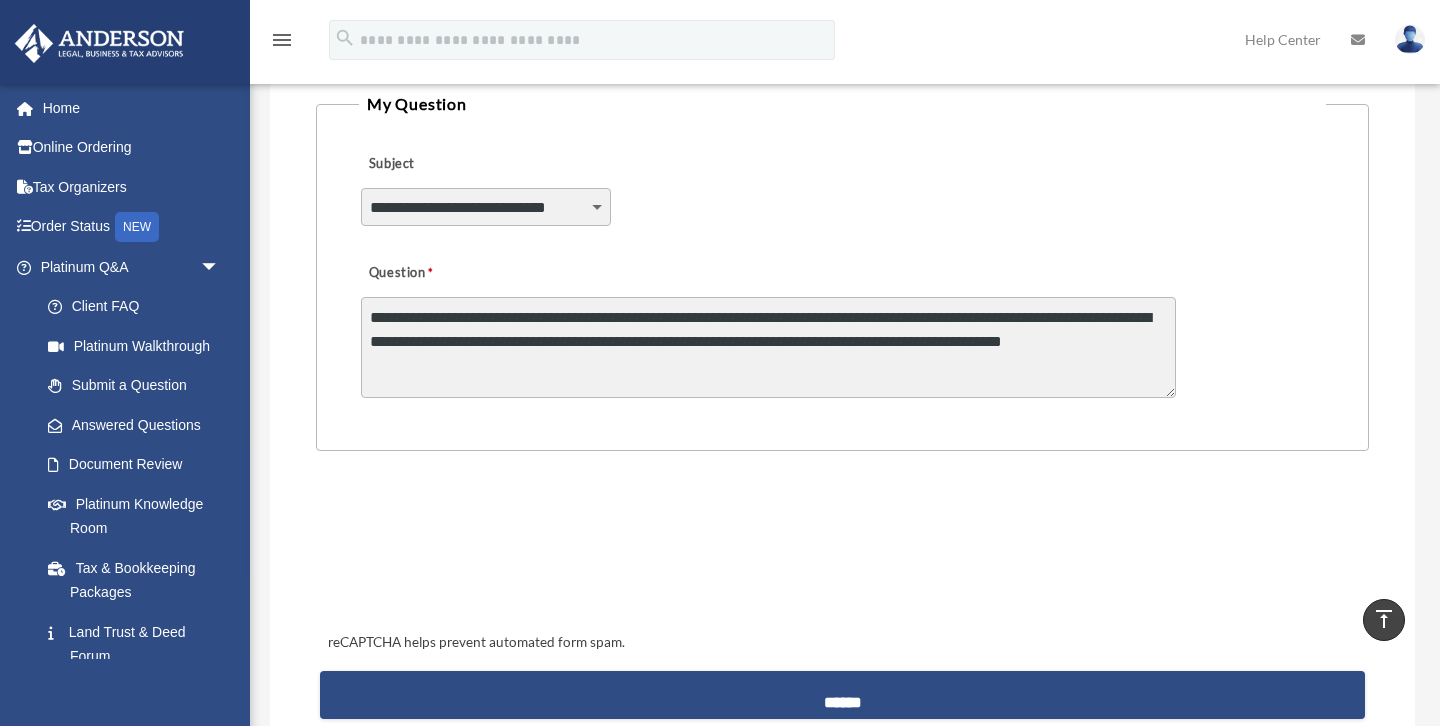 click on "**********" at bounding box center [768, 347] 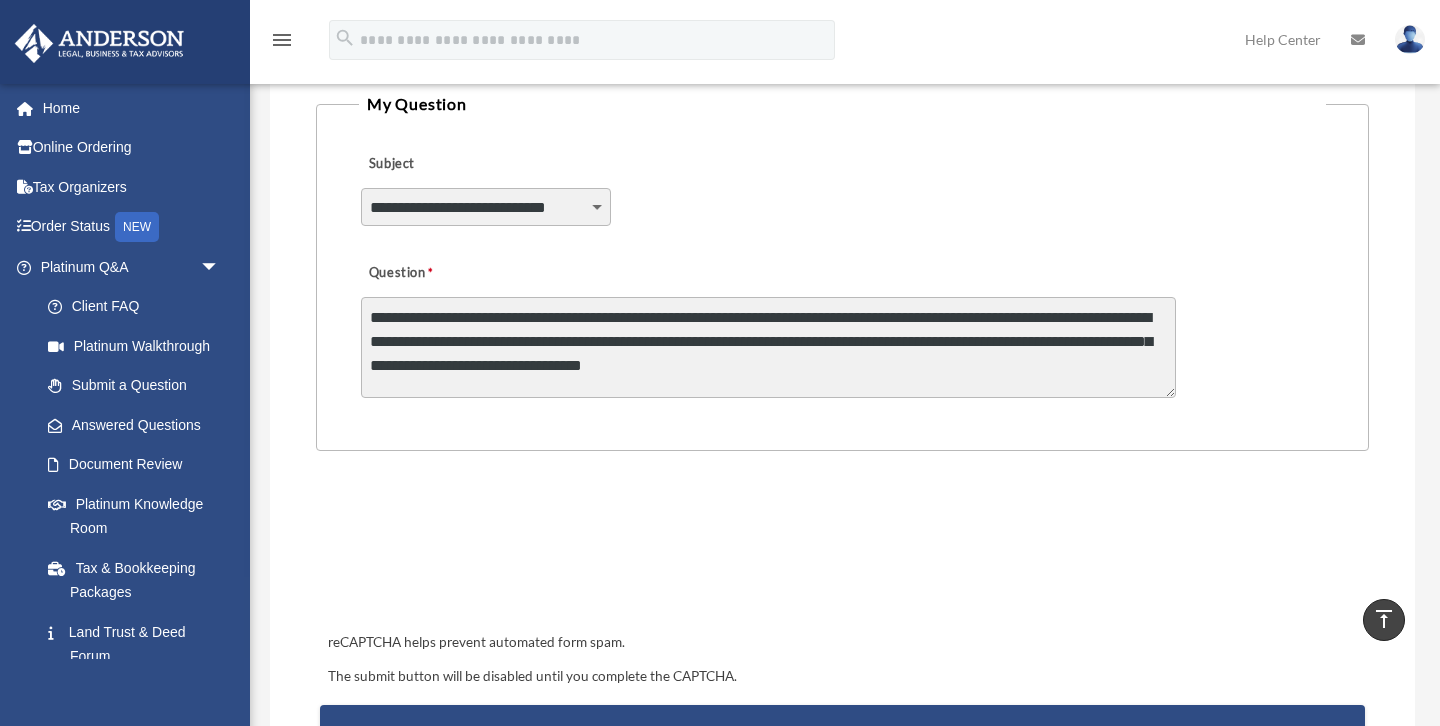 click on "**********" at bounding box center [768, 347] 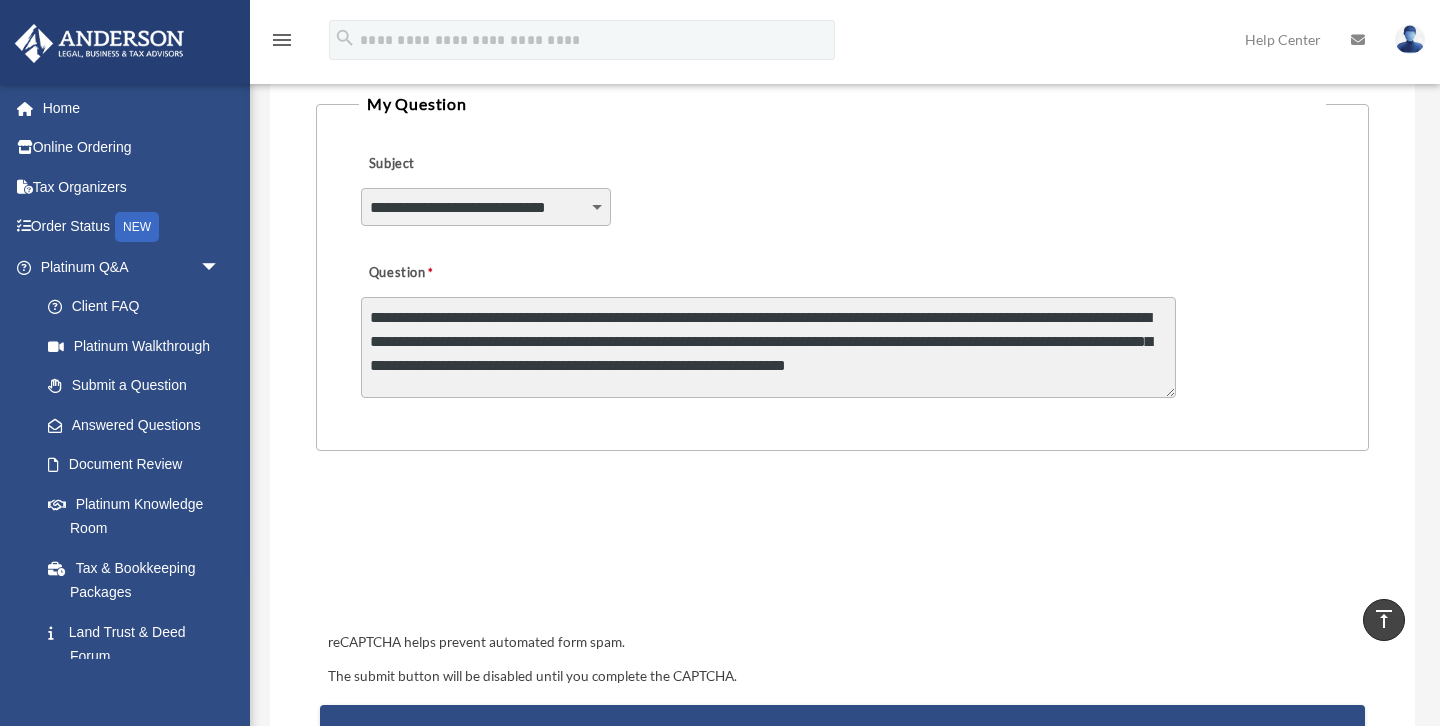 scroll, scrollTop: 3, scrollLeft: 0, axis: vertical 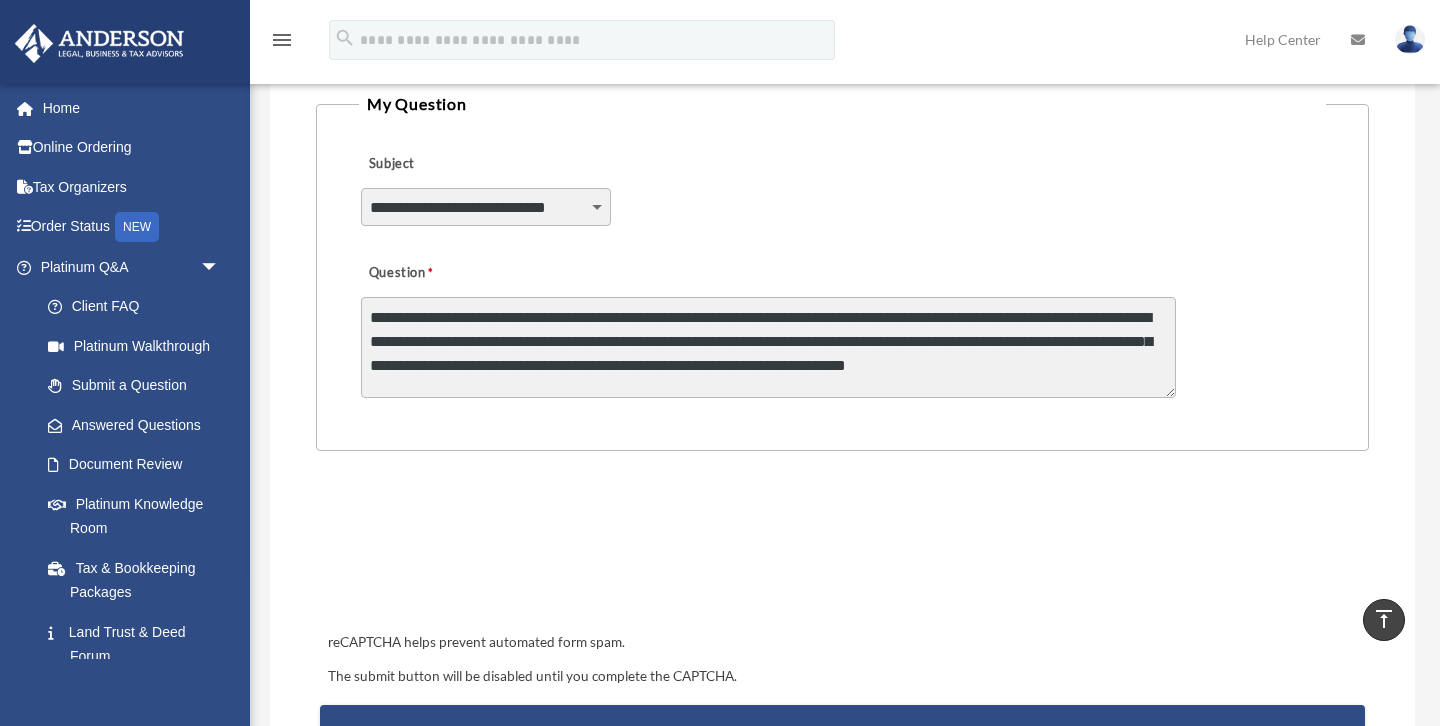 type on "**********" 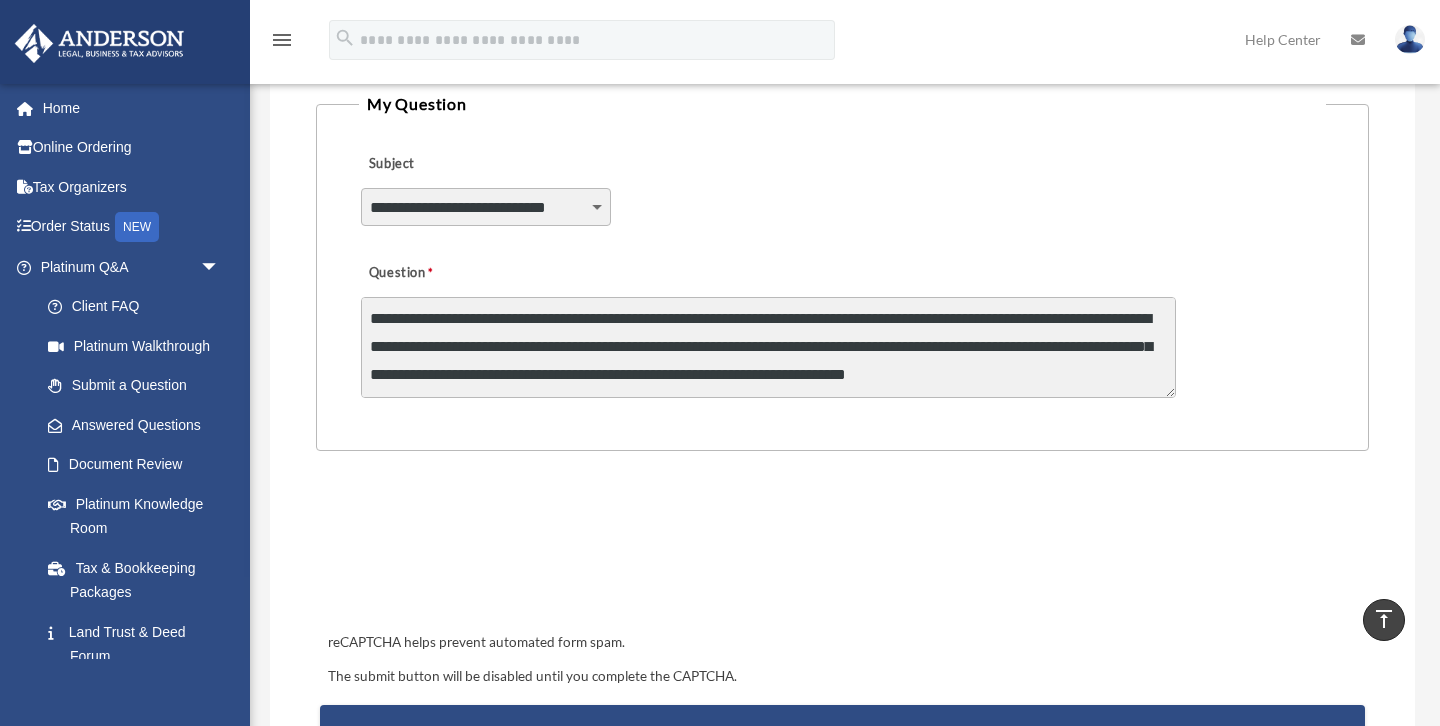 scroll, scrollTop: 5, scrollLeft: 0, axis: vertical 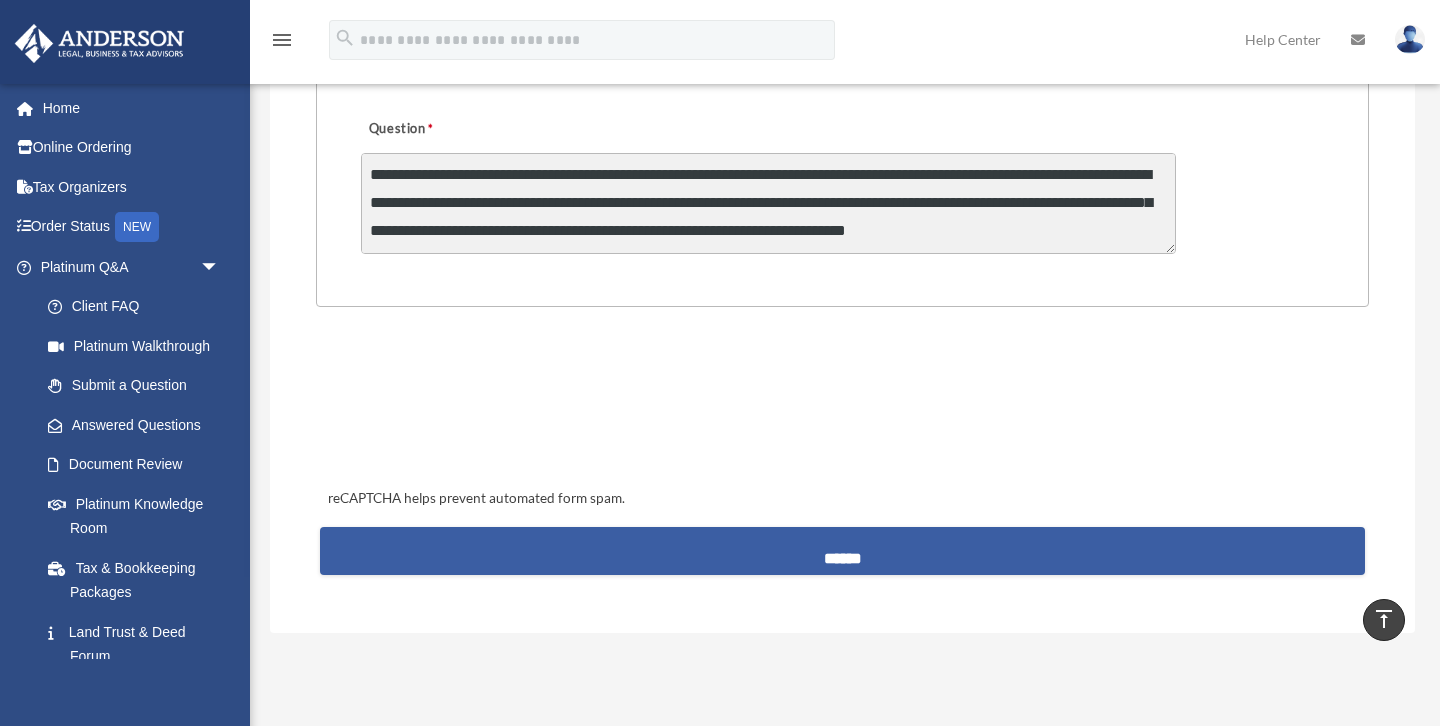 click on "******" at bounding box center [842, 551] 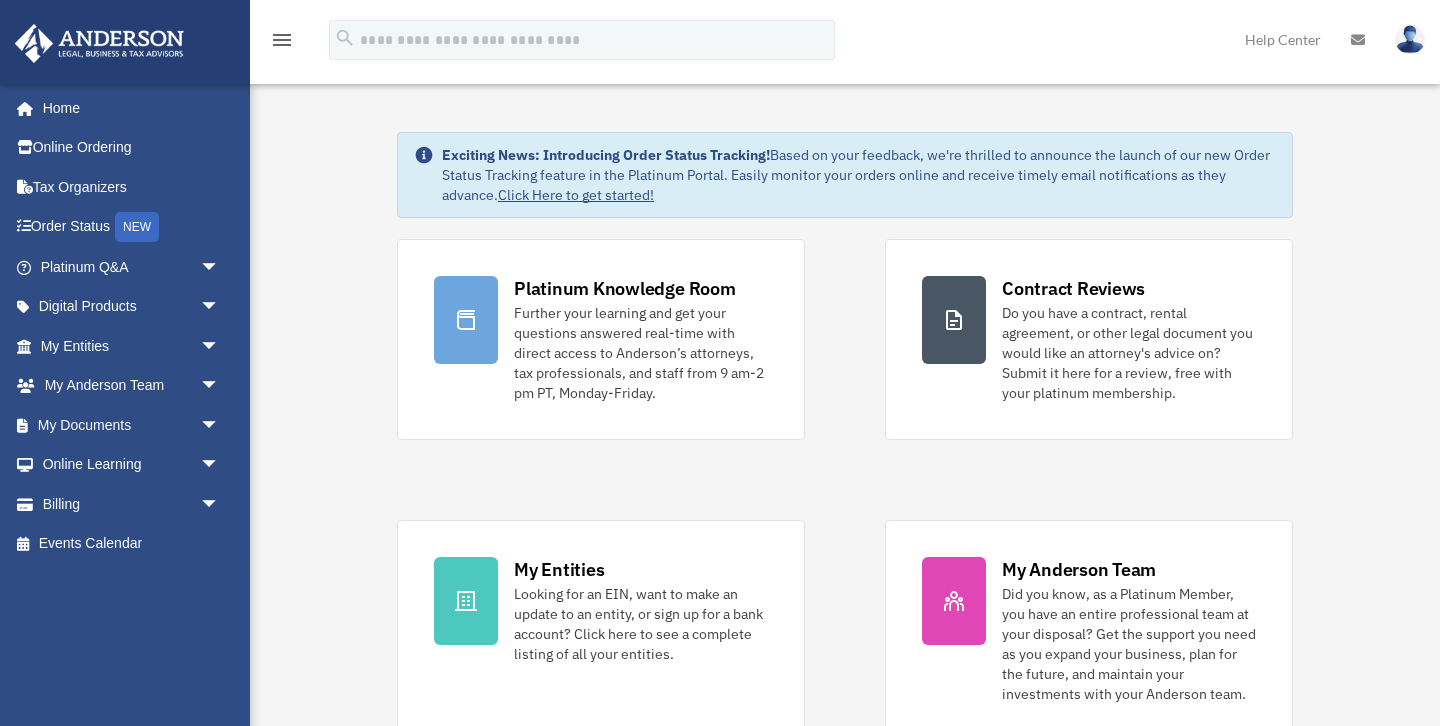 scroll, scrollTop: 0, scrollLeft: 0, axis: both 